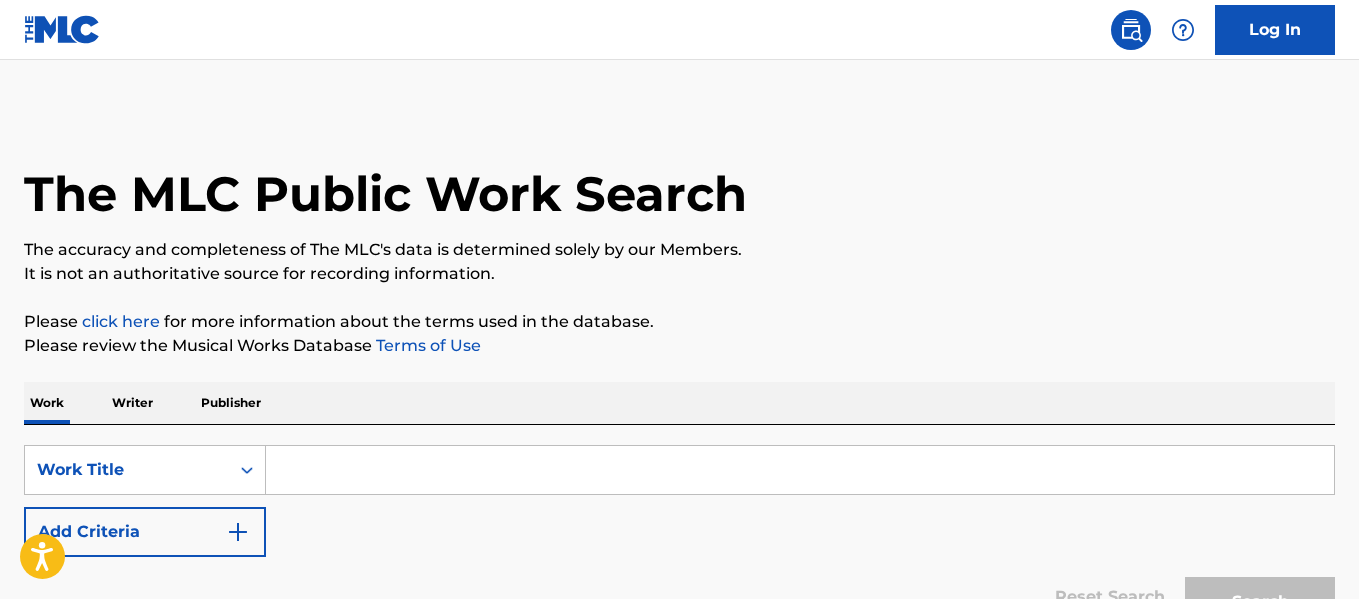 scroll, scrollTop: 0, scrollLeft: 0, axis: both 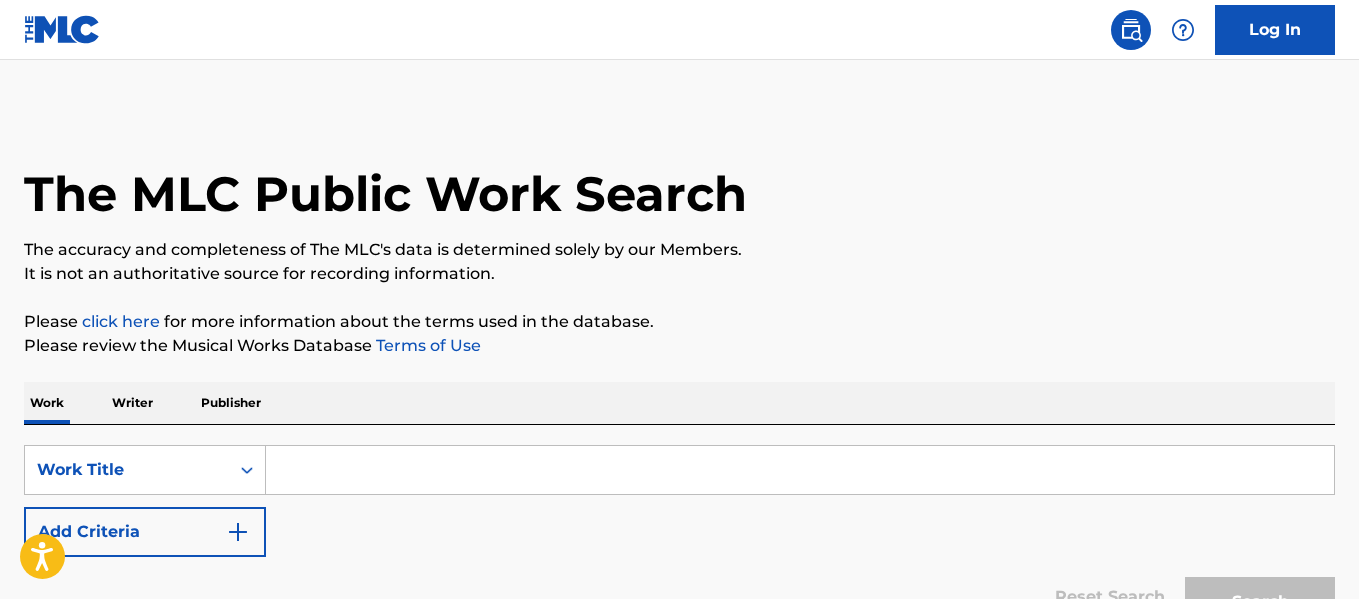 click at bounding box center [800, 470] 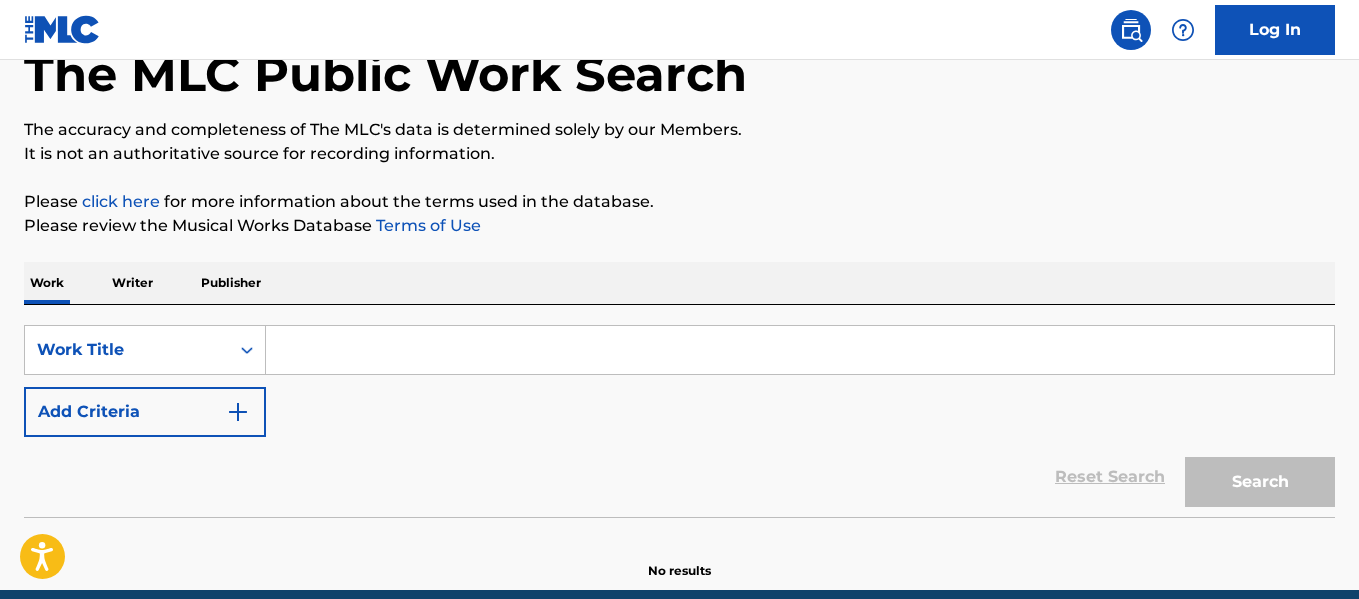 scroll, scrollTop: 133, scrollLeft: 0, axis: vertical 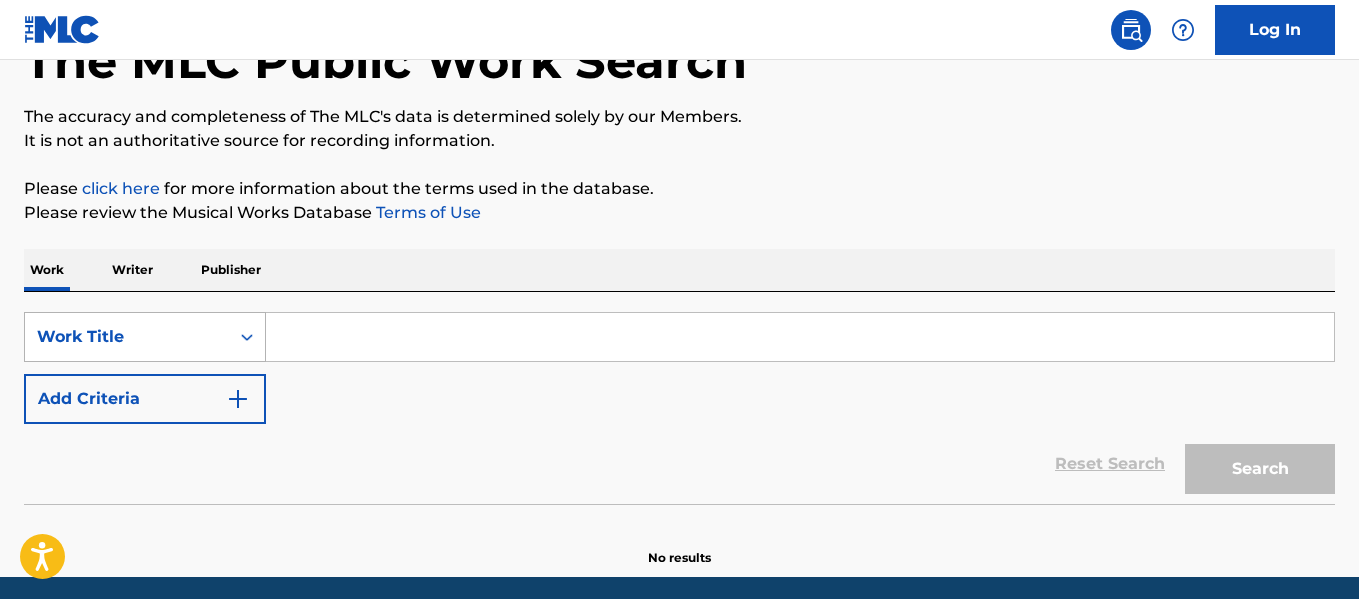 click at bounding box center (247, 337) 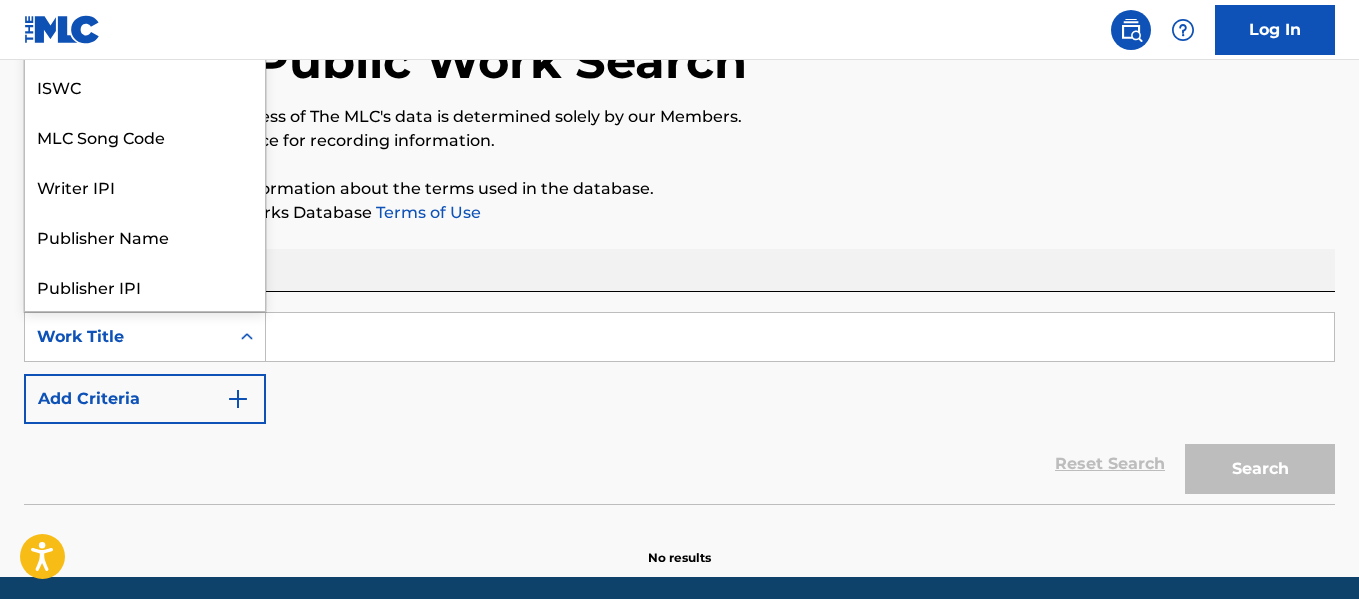 scroll, scrollTop: 100, scrollLeft: 0, axis: vertical 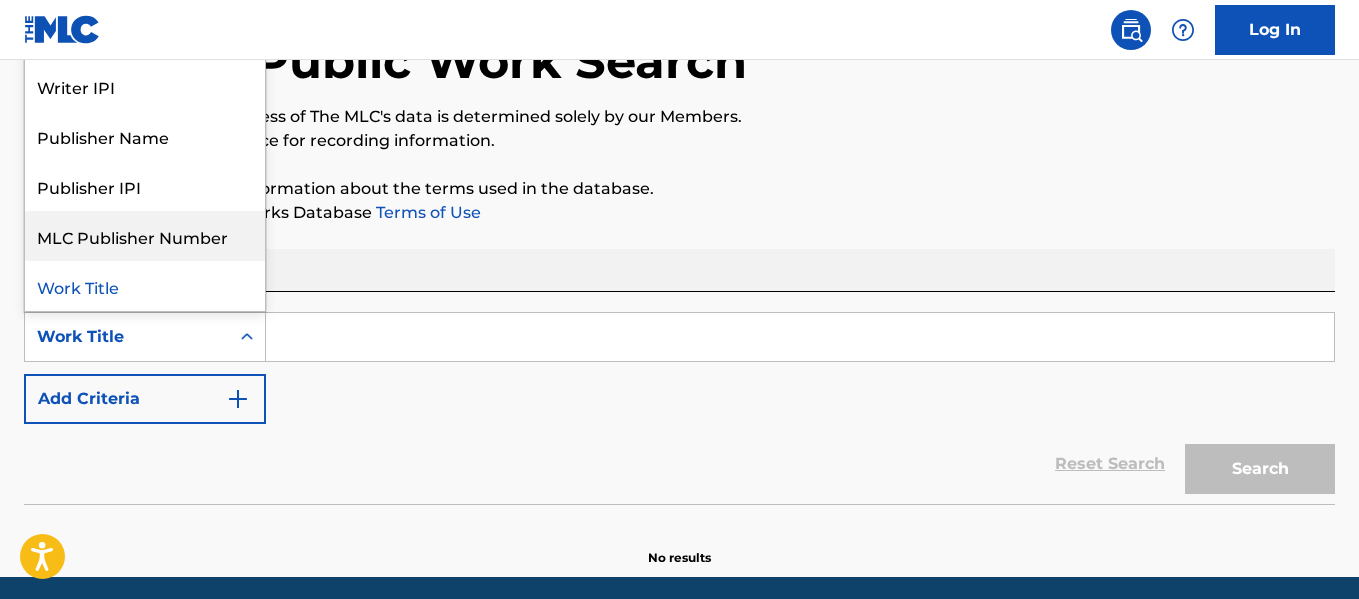 click on "SearchWithCriteria3503a37d-f9f2-48bf-a123-c45267f92264 8 results available. Use Up and Down to choose options, press Enter to select the currently focused option, press Escape to exit the menu, press Tab to select the option and exit the menu. Work Title Writer Name ISWC MLC Song Code Writer IPI Publisher Name Publisher IPI MLC Publisher Number Work Title Add Criteria Reset Search Search" at bounding box center (679, 398) 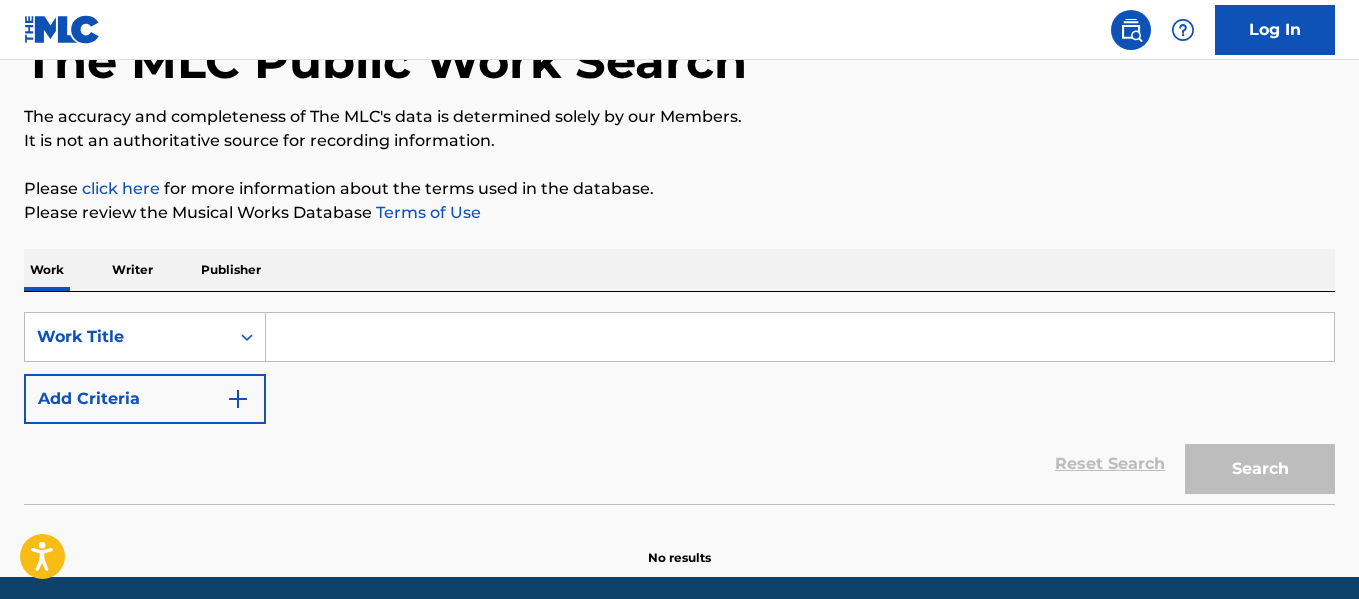 click at bounding box center [800, 337] 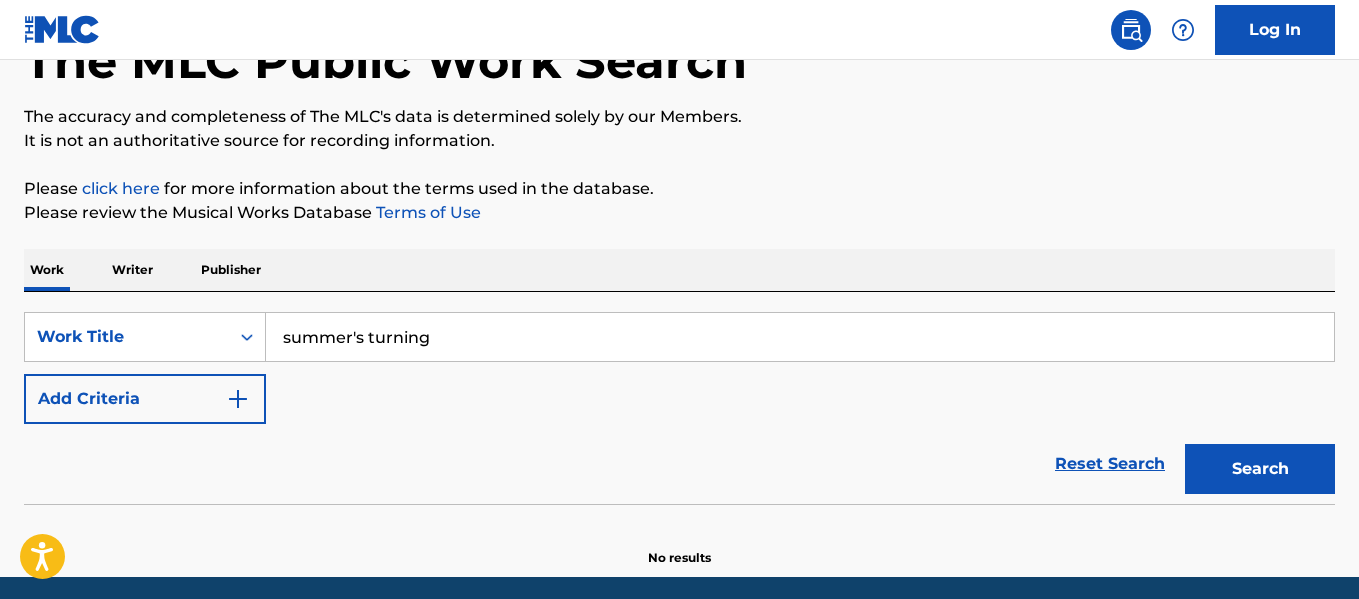 type on "summer's turning" 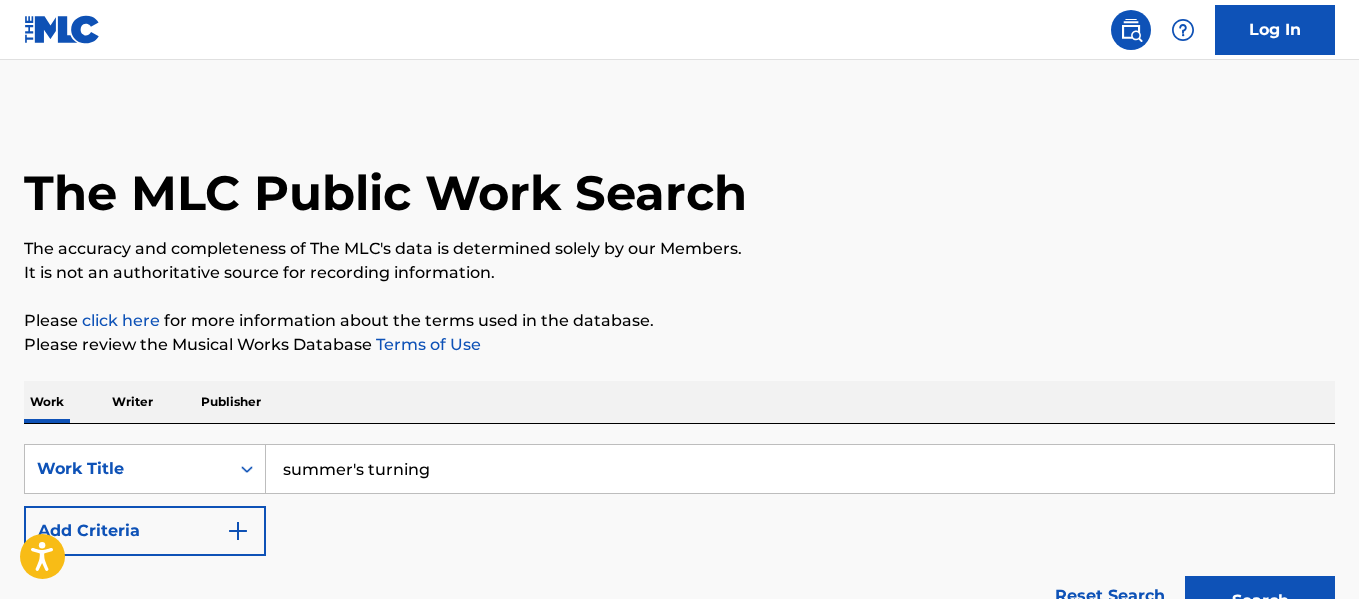 scroll, scrollTop: 0, scrollLeft: 0, axis: both 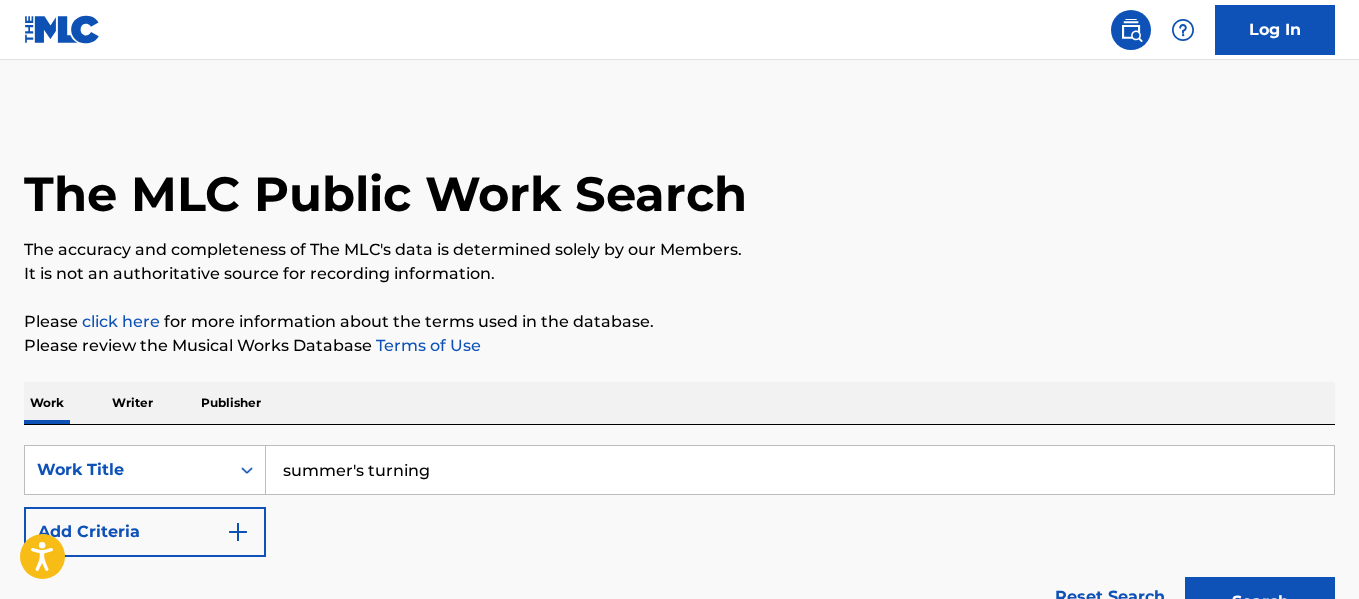 click on "Add Criteria" at bounding box center [145, 532] 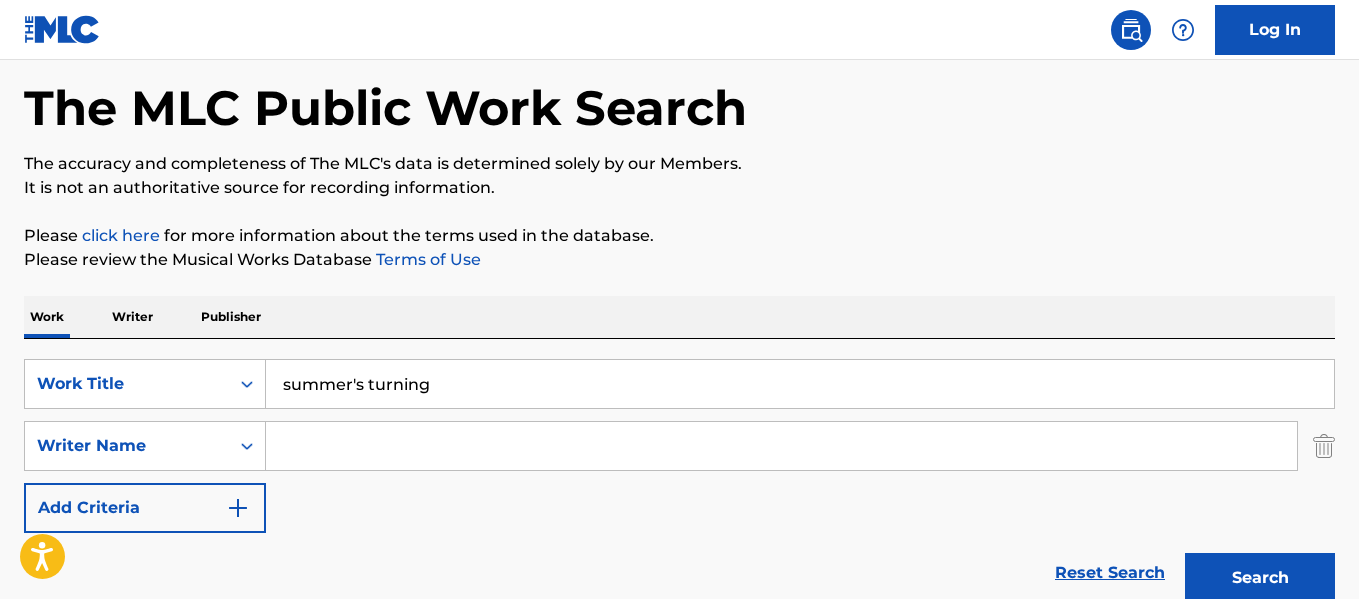 scroll, scrollTop: 90, scrollLeft: 0, axis: vertical 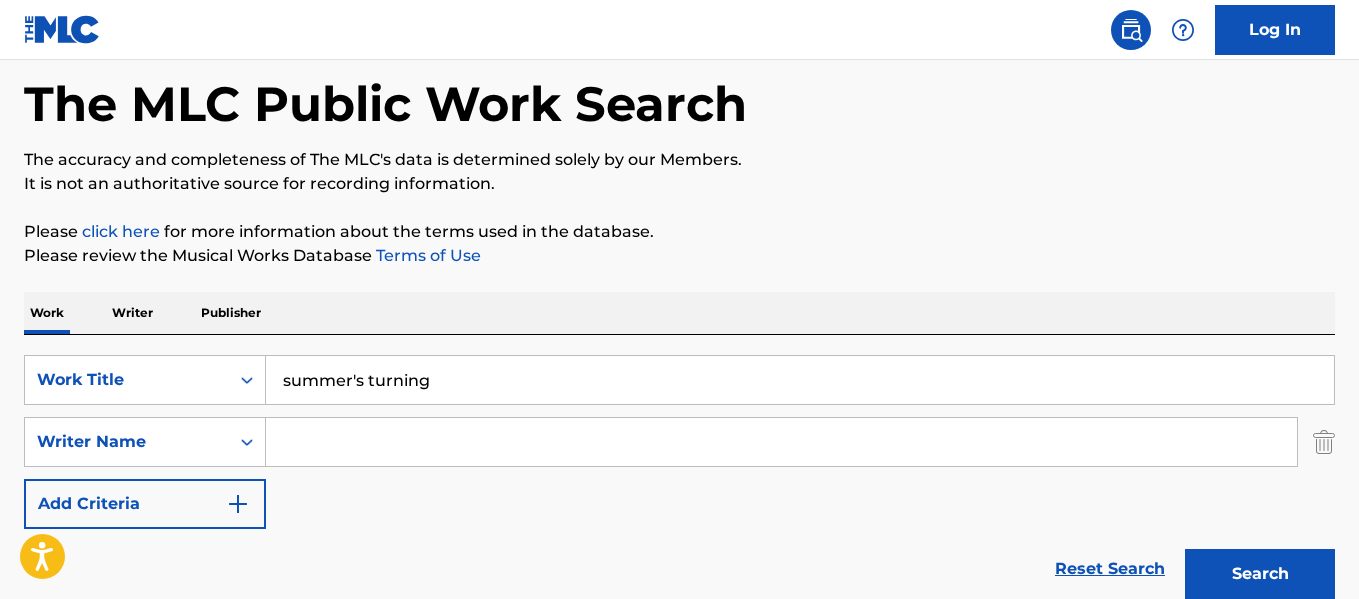 click at bounding box center (781, 442) 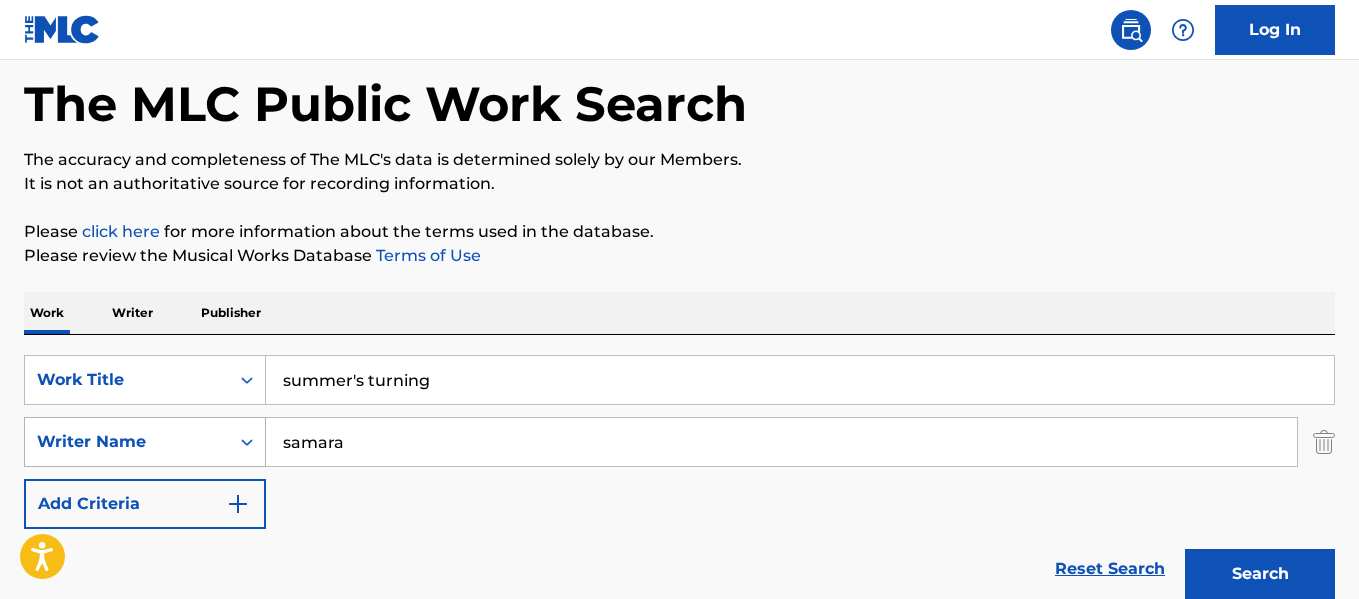 type on "samara" 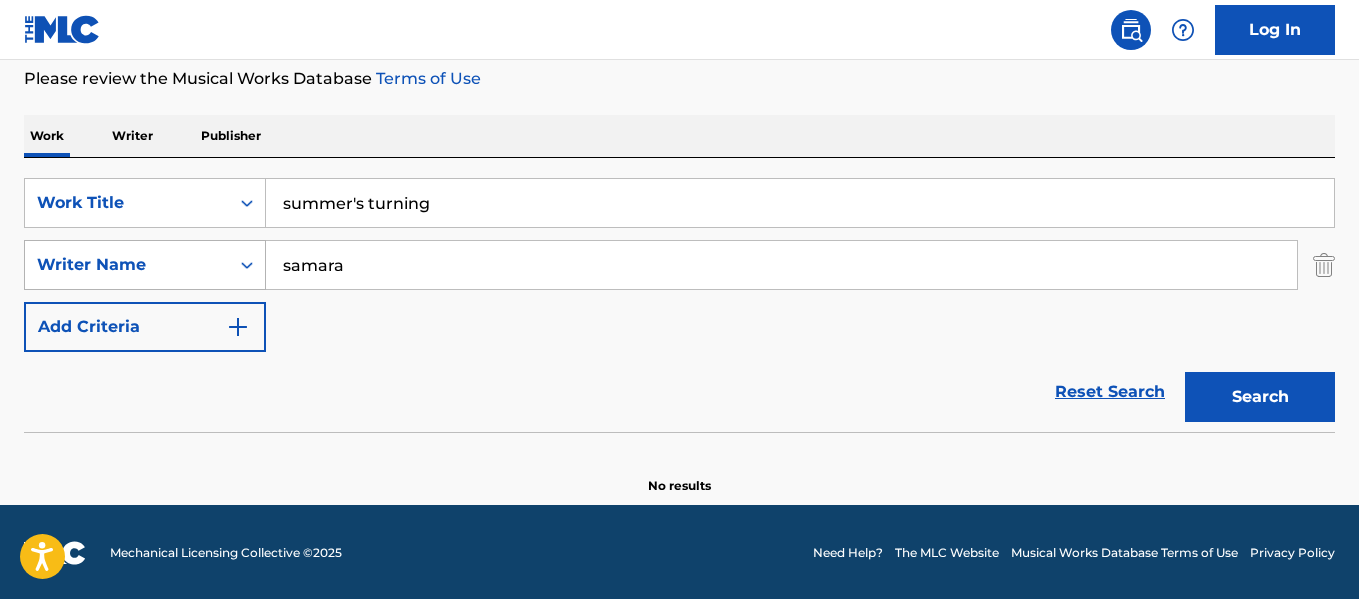 scroll, scrollTop: 269, scrollLeft: 0, axis: vertical 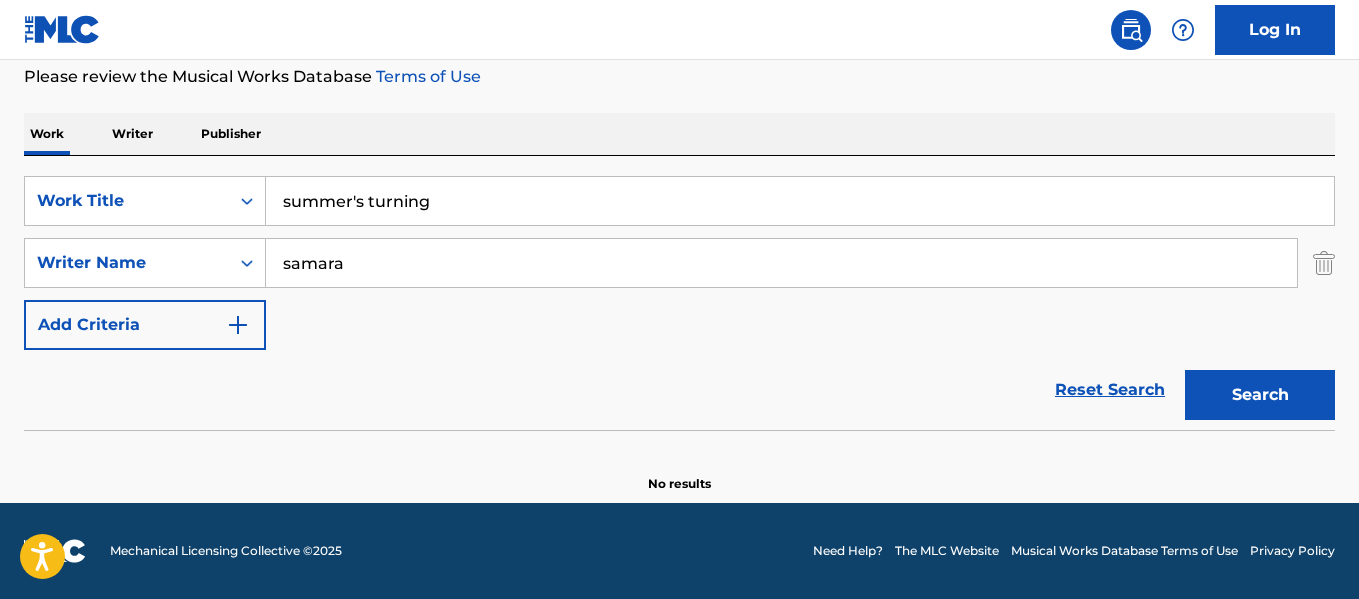 click on "summer's turning" at bounding box center (800, 201) 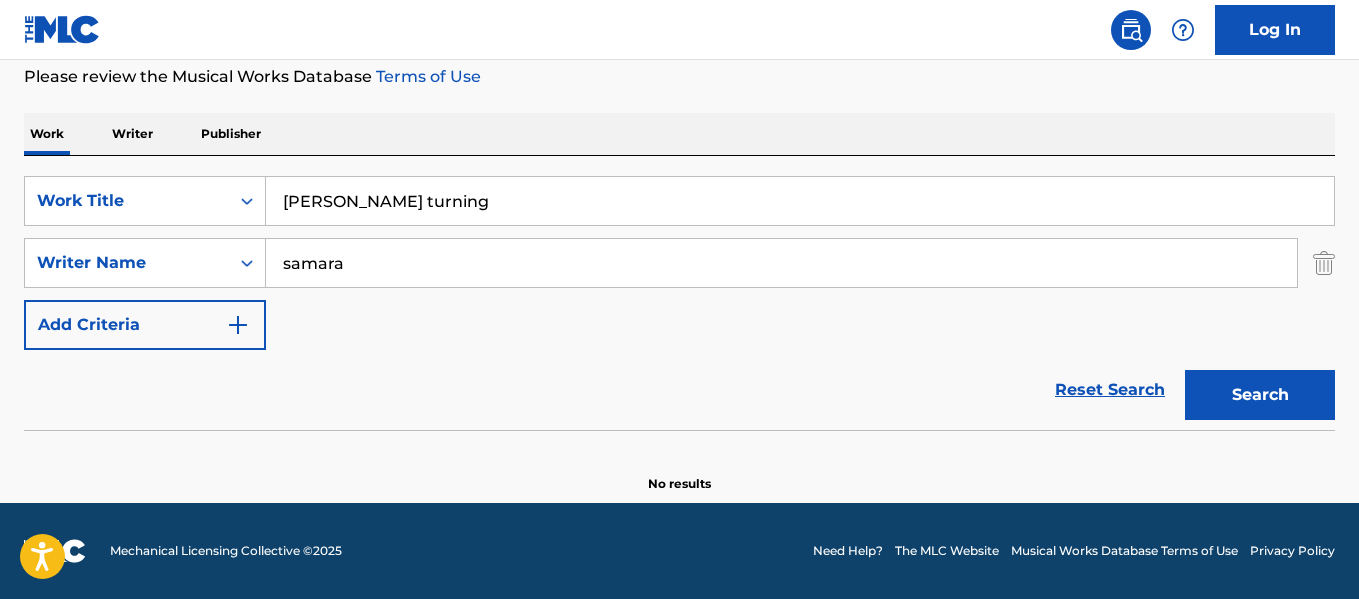click on "Search" at bounding box center (1260, 395) 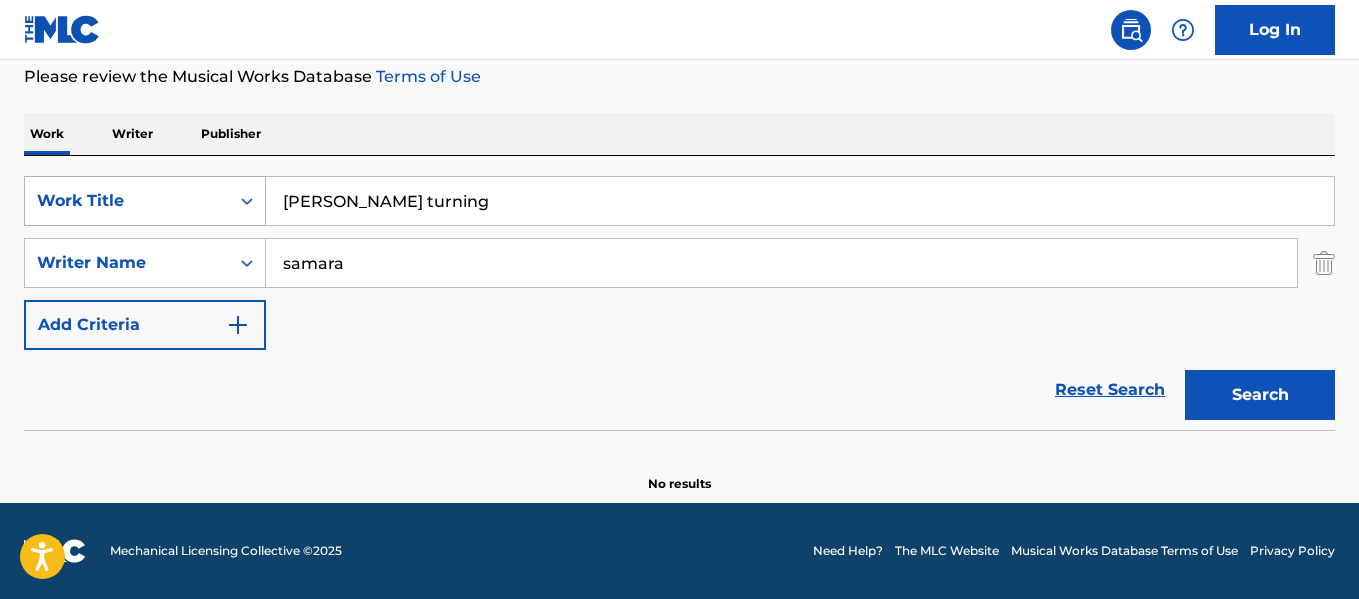 drag, startPoint x: 426, startPoint y: 206, endPoint x: 243, endPoint y: 191, distance: 183.61372 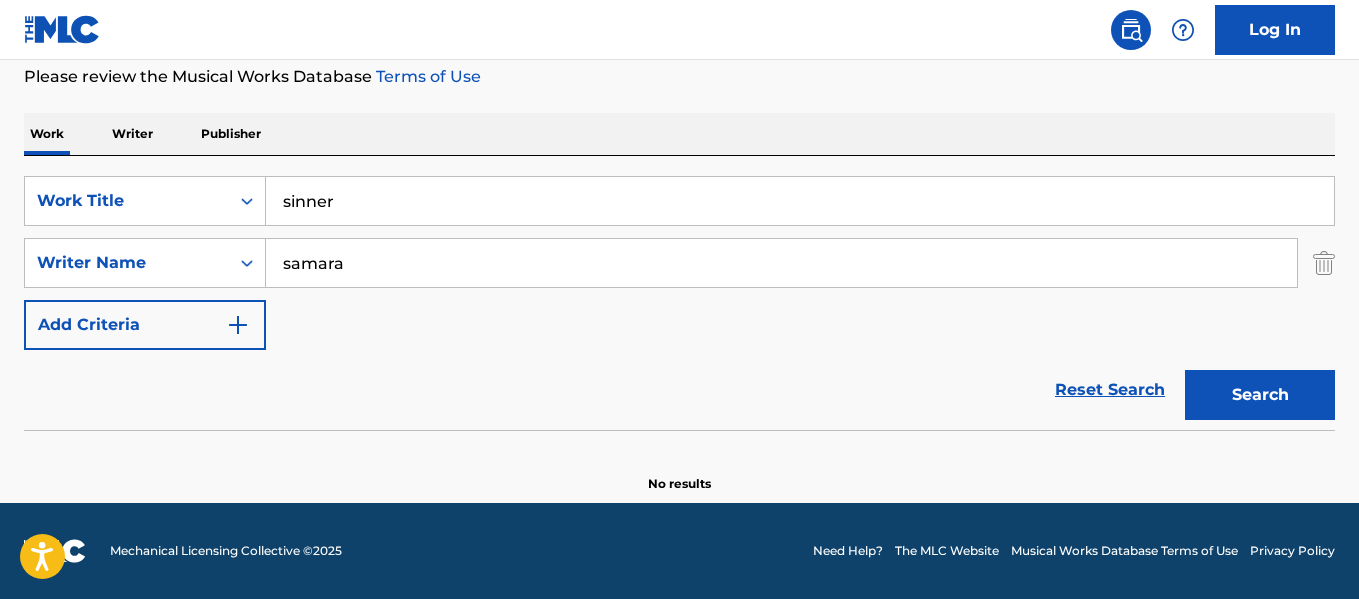 type on "sinner" 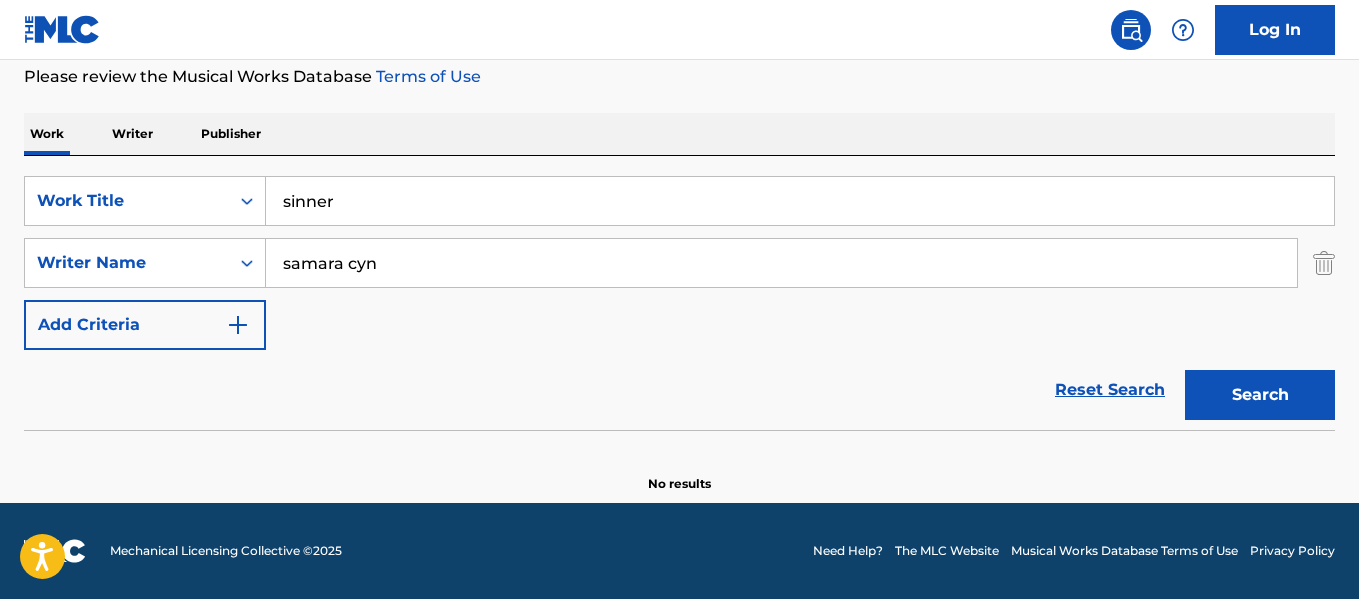 type on "samara cyn" 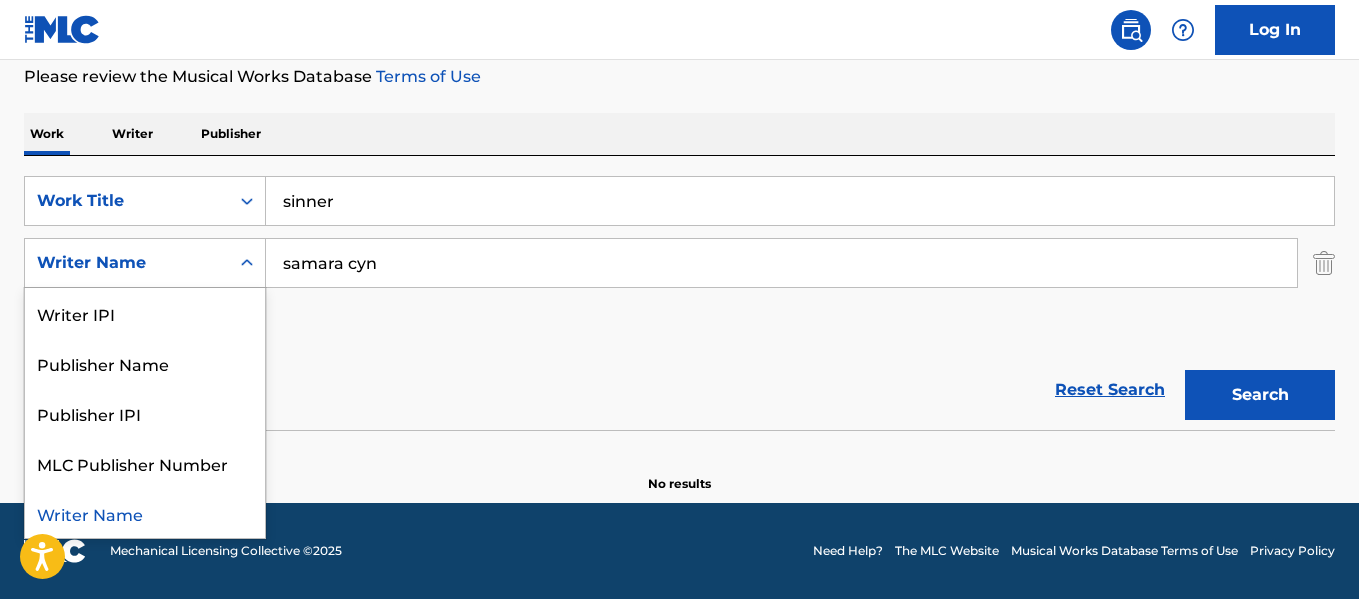 click 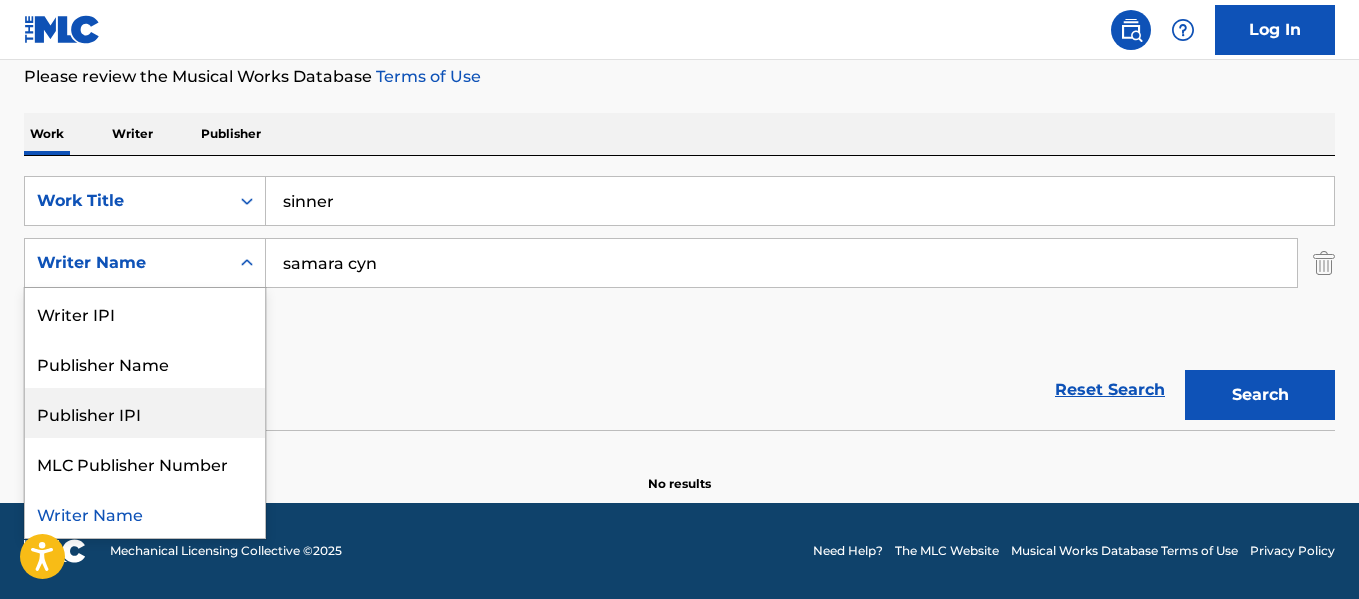 click on "Publisher IPI" at bounding box center [145, 413] 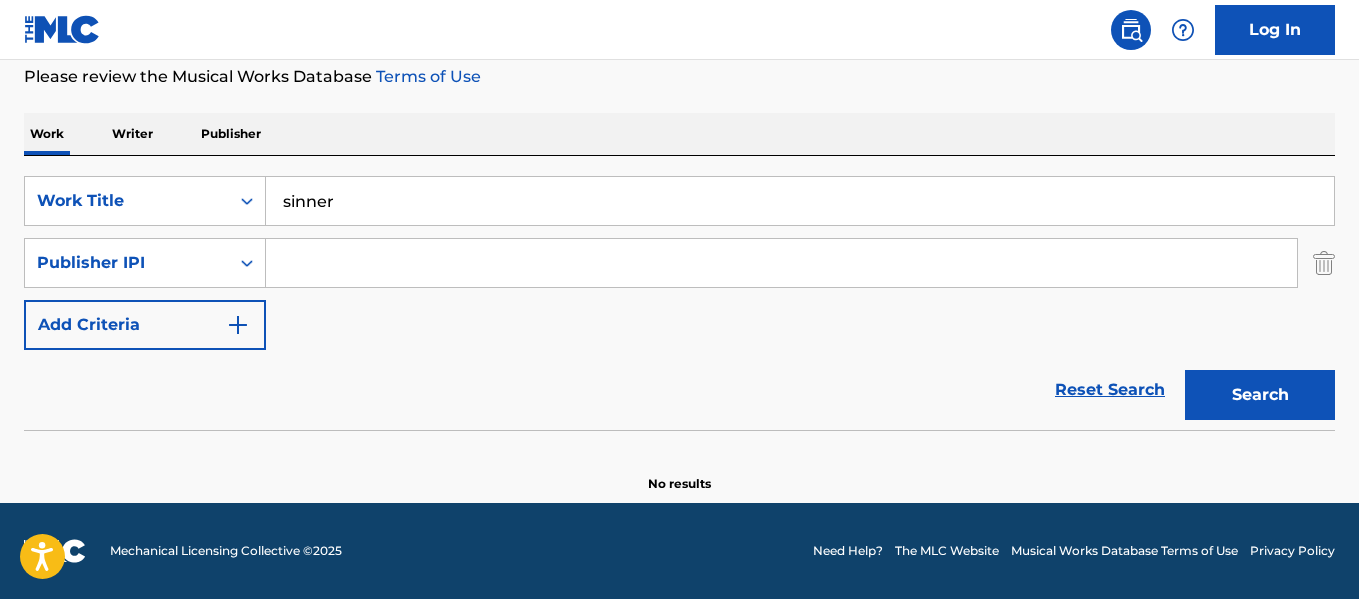 click on "sinner" at bounding box center [800, 201] 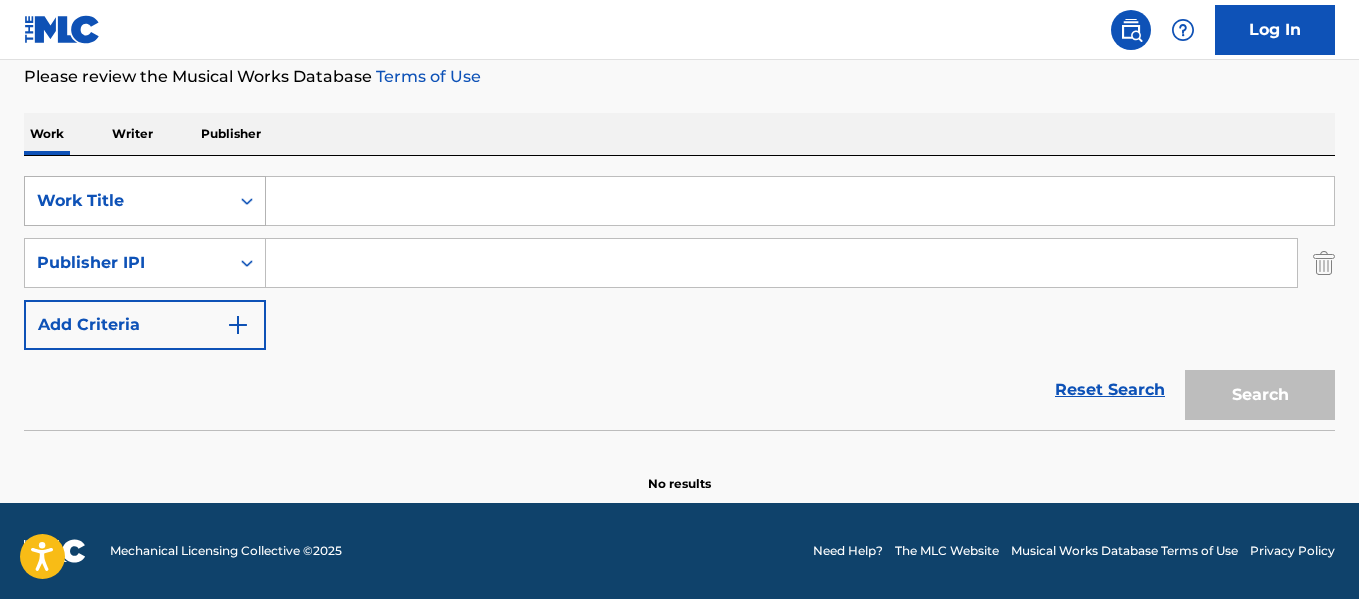 type 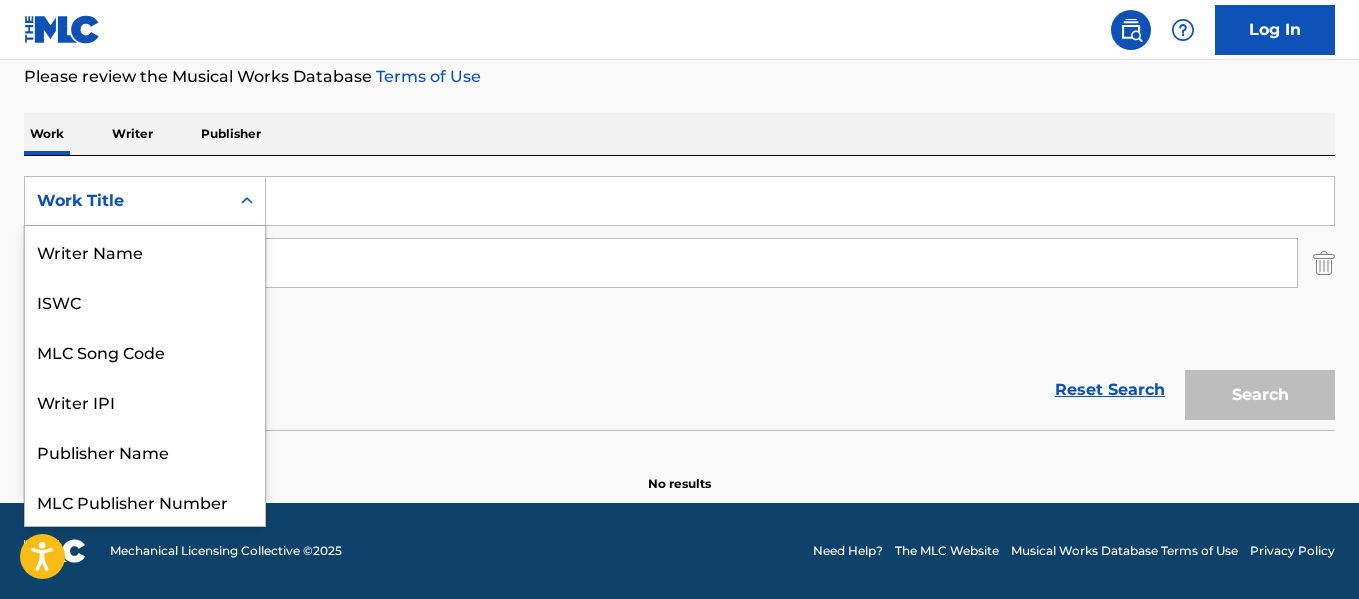 scroll, scrollTop: 50, scrollLeft: 0, axis: vertical 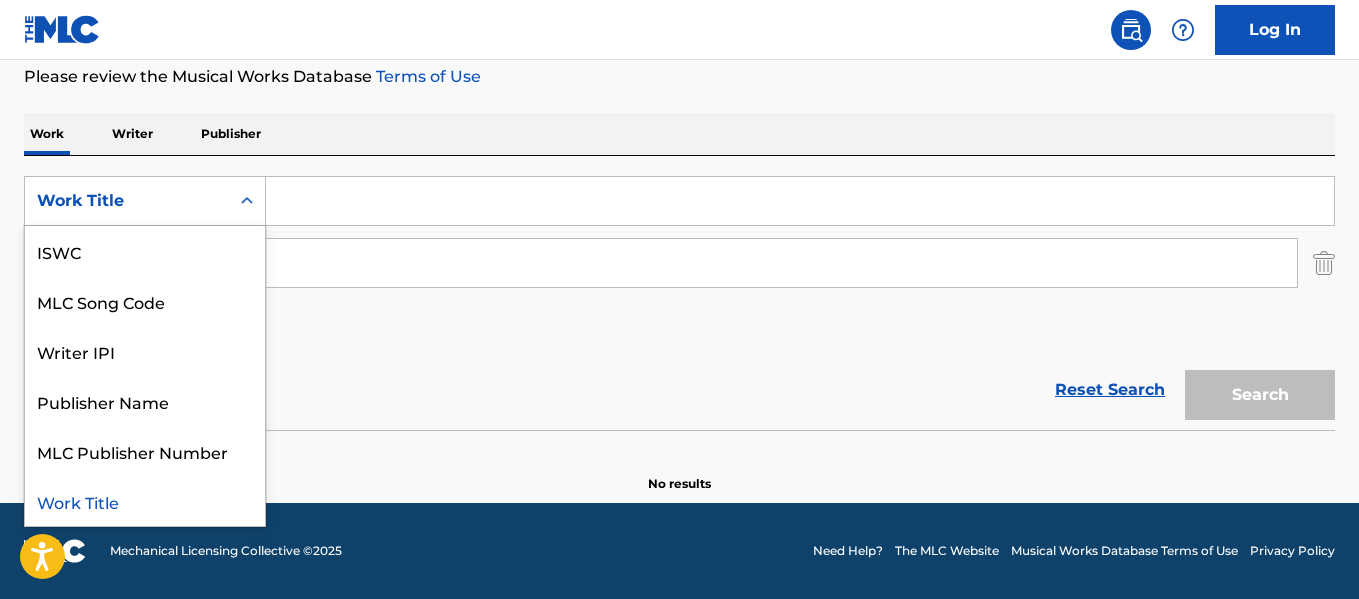 click on "Work Title" at bounding box center [145, 201] 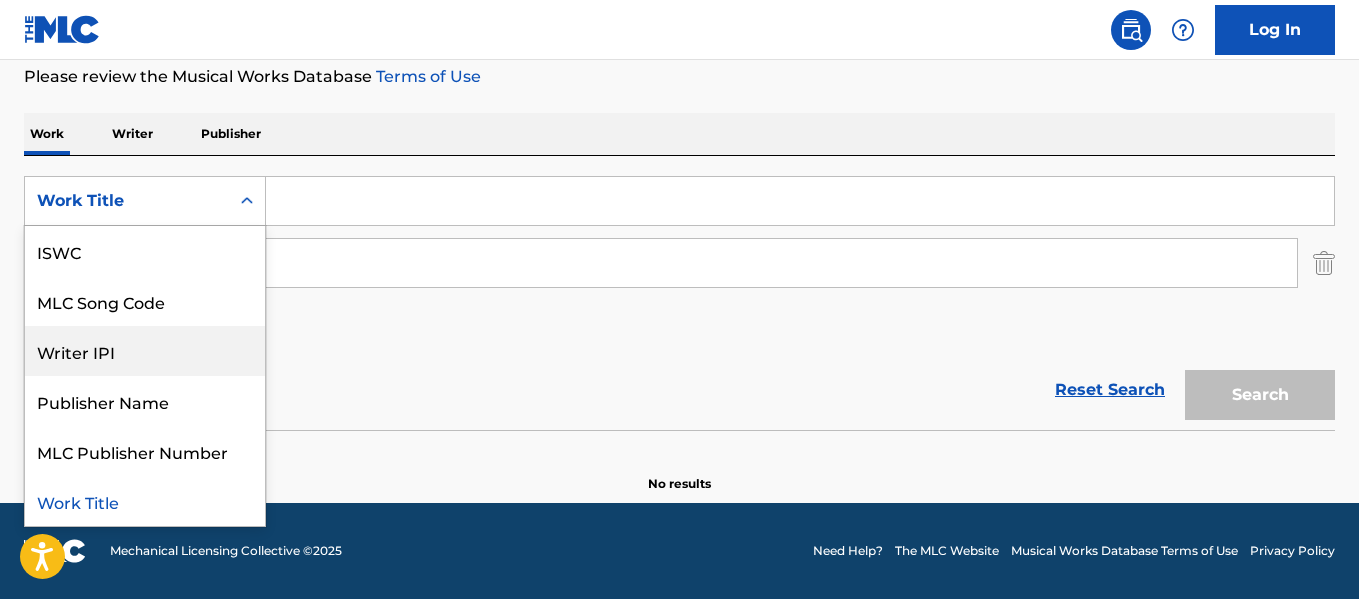 click on "Writer IPI" at bounding box center (145, 351) 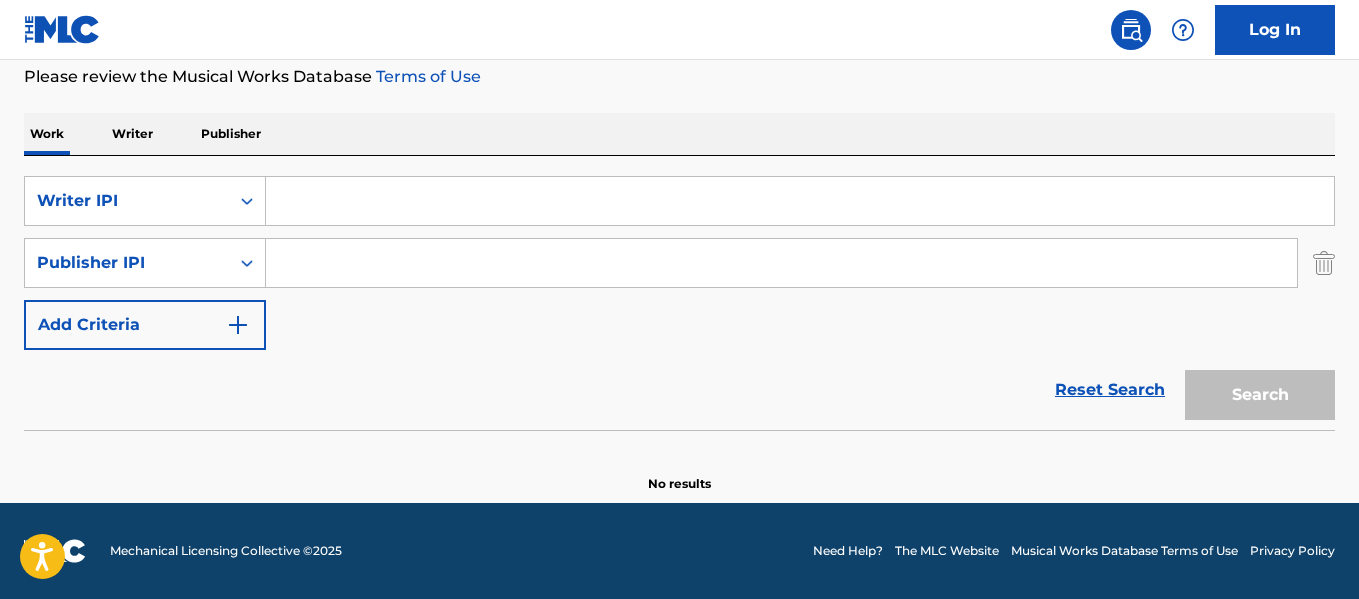 click at bounding box center [800, 201] 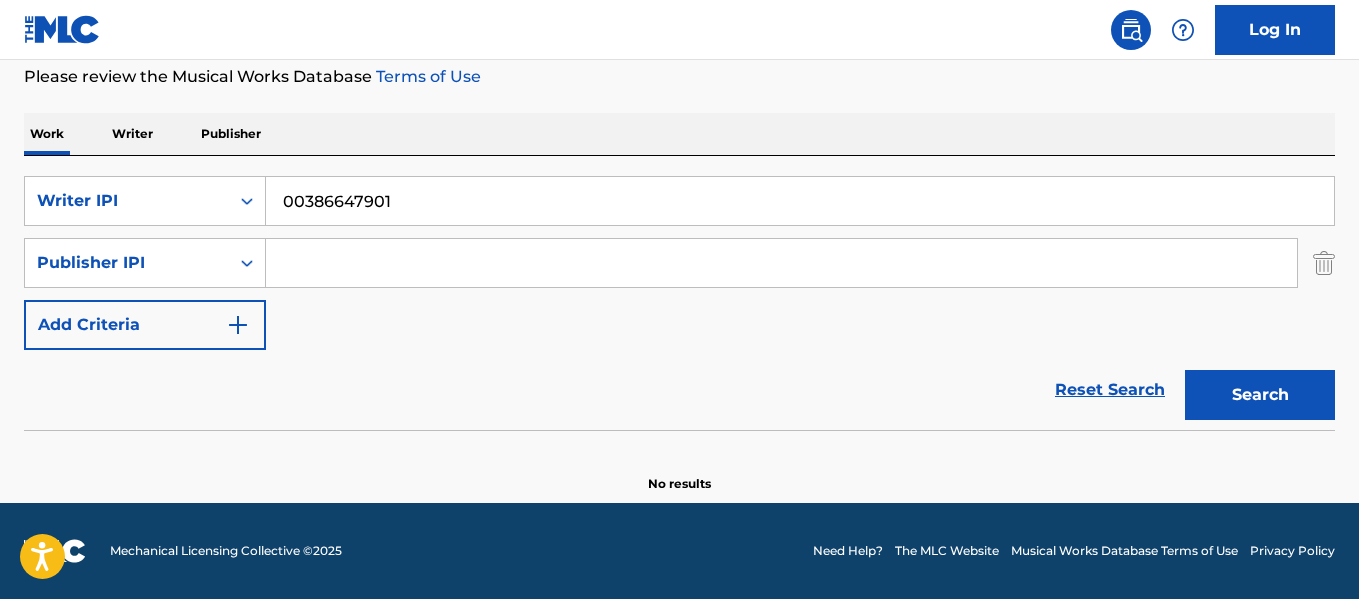 type on "00386647901" 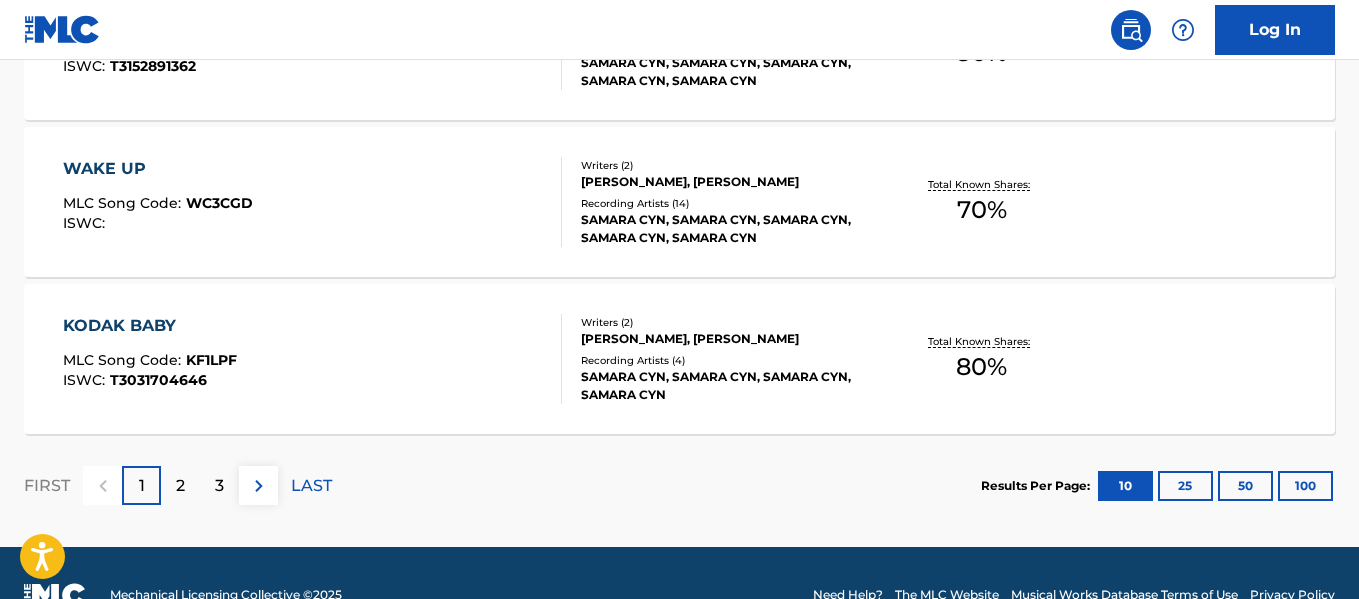scroll, scrollTop: 1911, scrollLeft: 0, axis: vertical 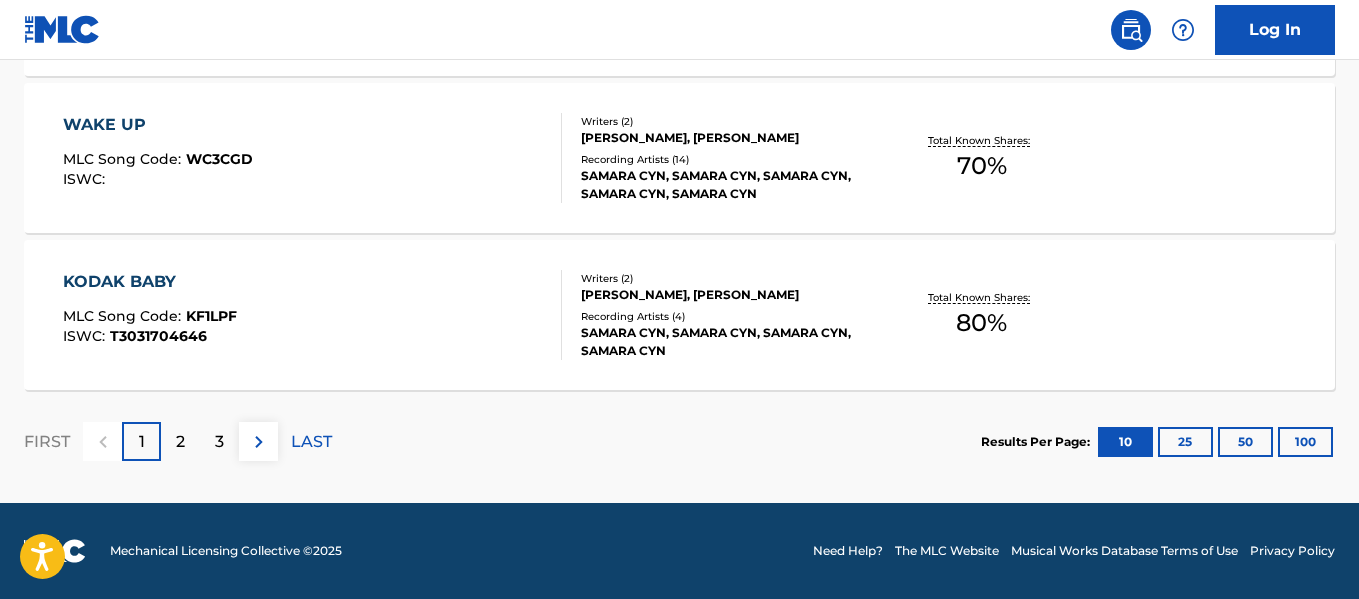 click on "2" at bounding box center (180, 441) 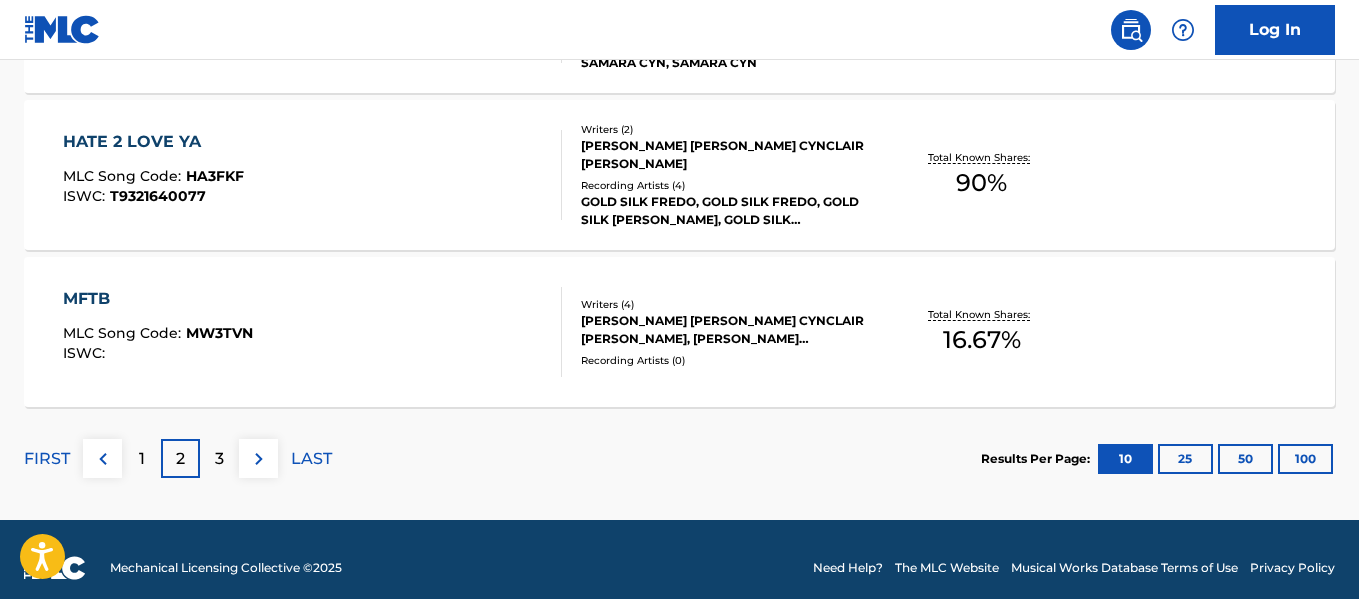 scroll, scrollTop: 1911, scrollLeft: 0, axis: vertical 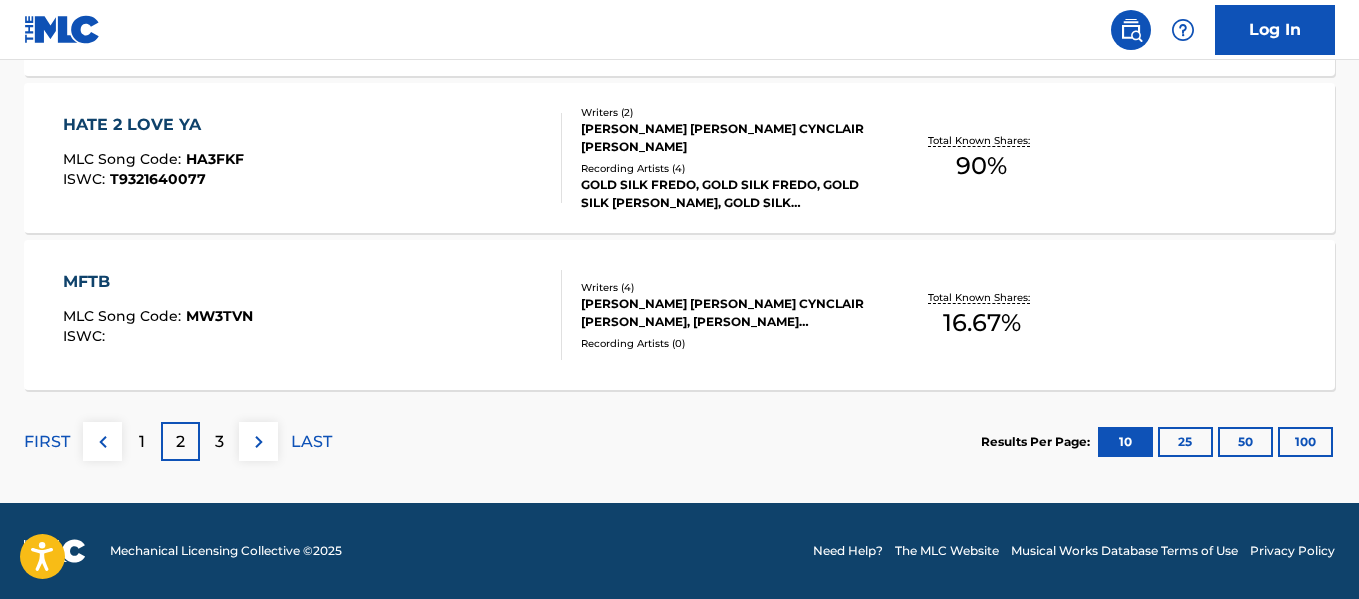 click on "3" at bounding box center (219, 441) 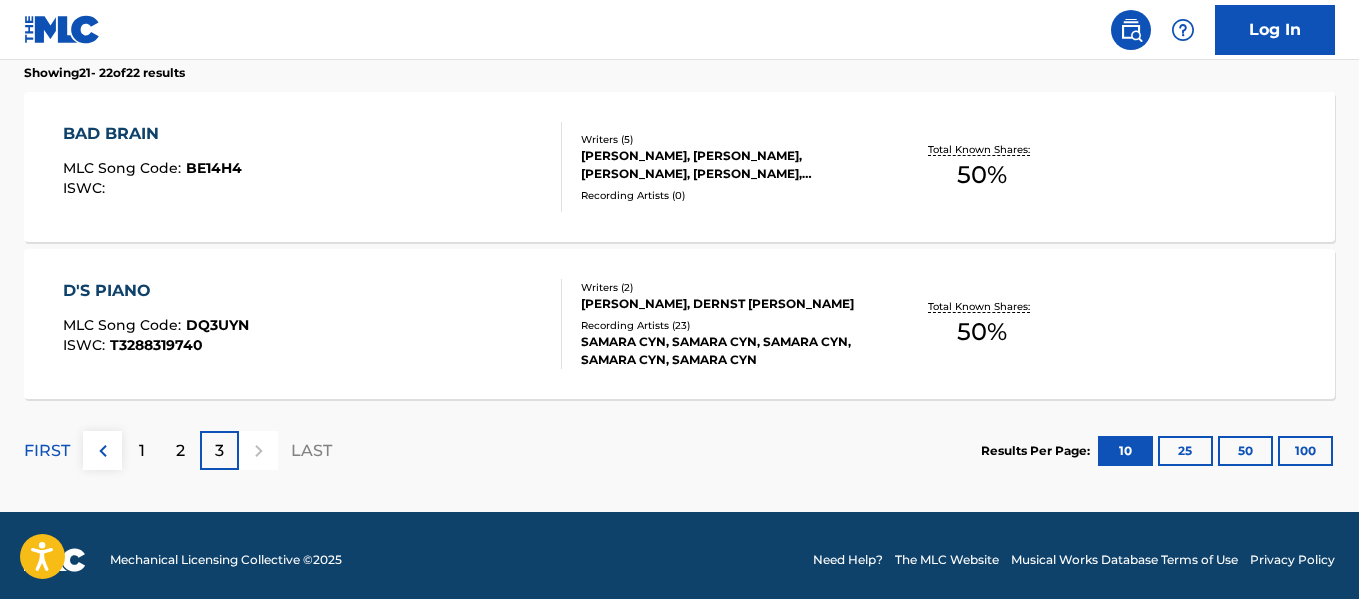scroll, scrollTop: 655, scrollLeft: 0, axis: vertical 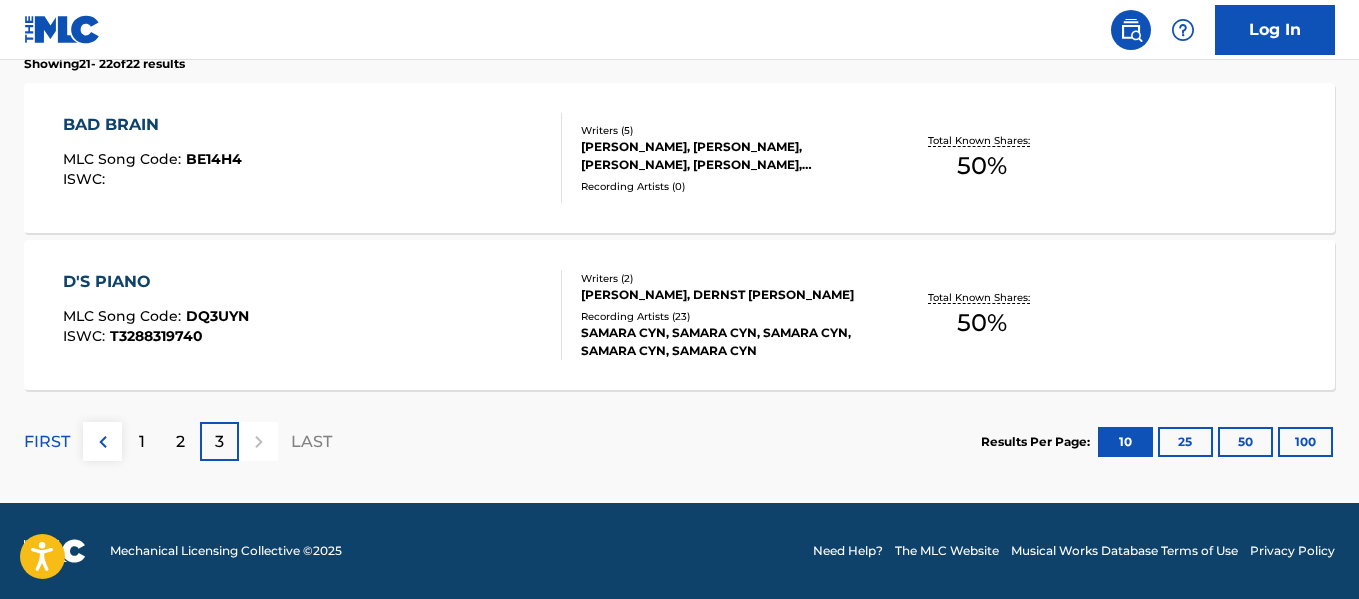 click on "1" at bounding box center (141, 441) 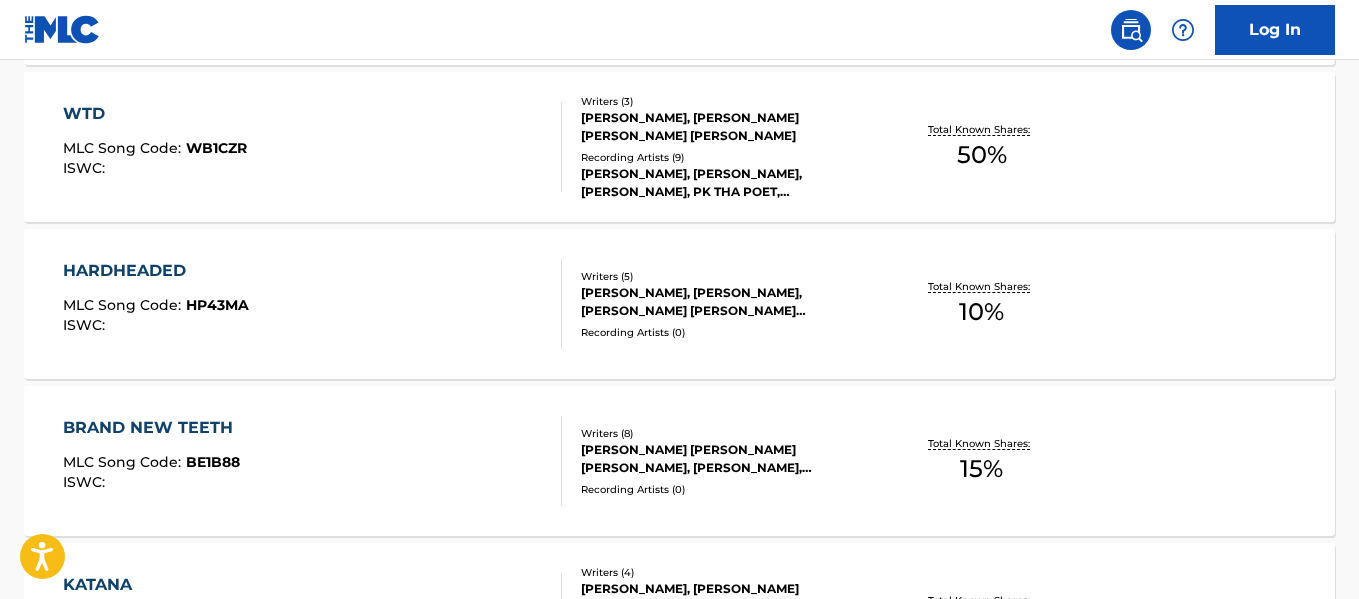scroll, scrollTop: 1125, scrollLeft: 0, axis: vertical 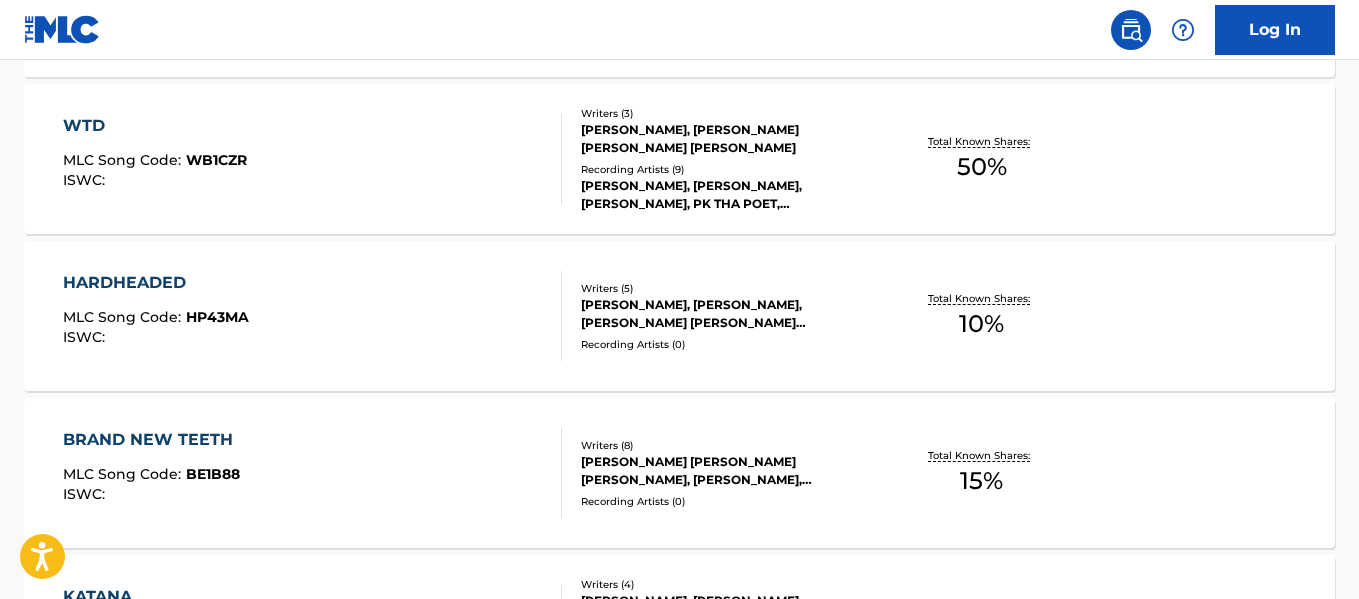 click on "BRAND NEW TEETH MLC Song Code : BE1B88 ISWC :" at bounding box center [312, 473] 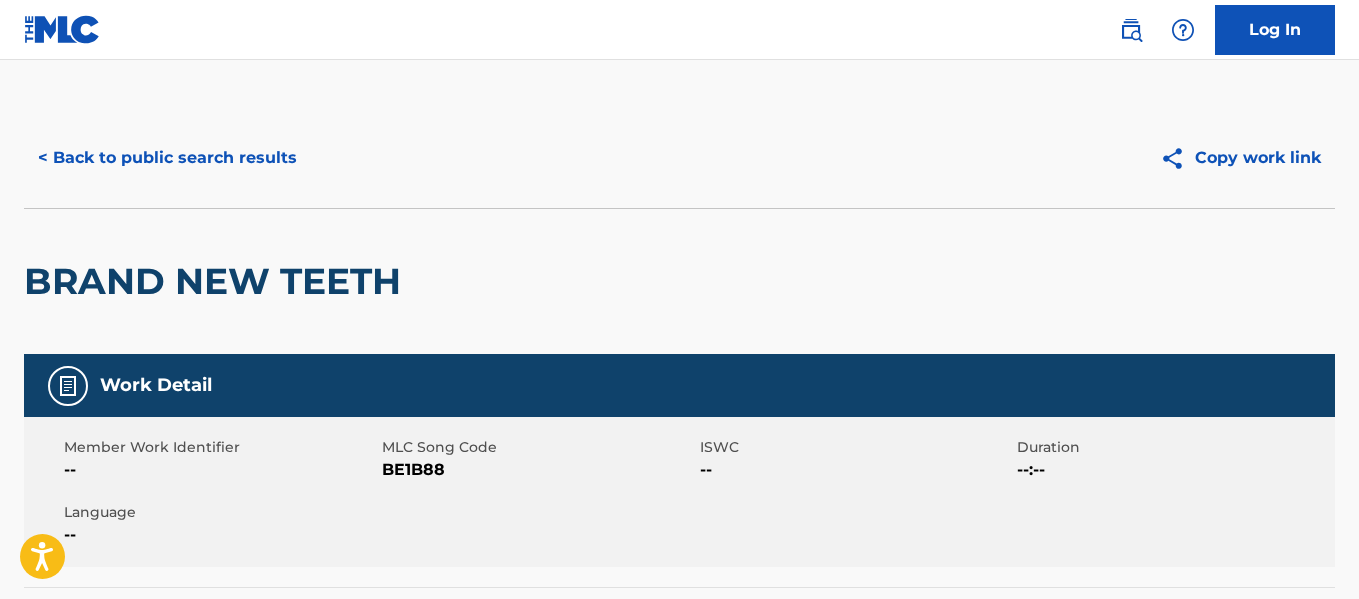 scroll, scrollTop: 0, scrollLeft: 0, axis: both 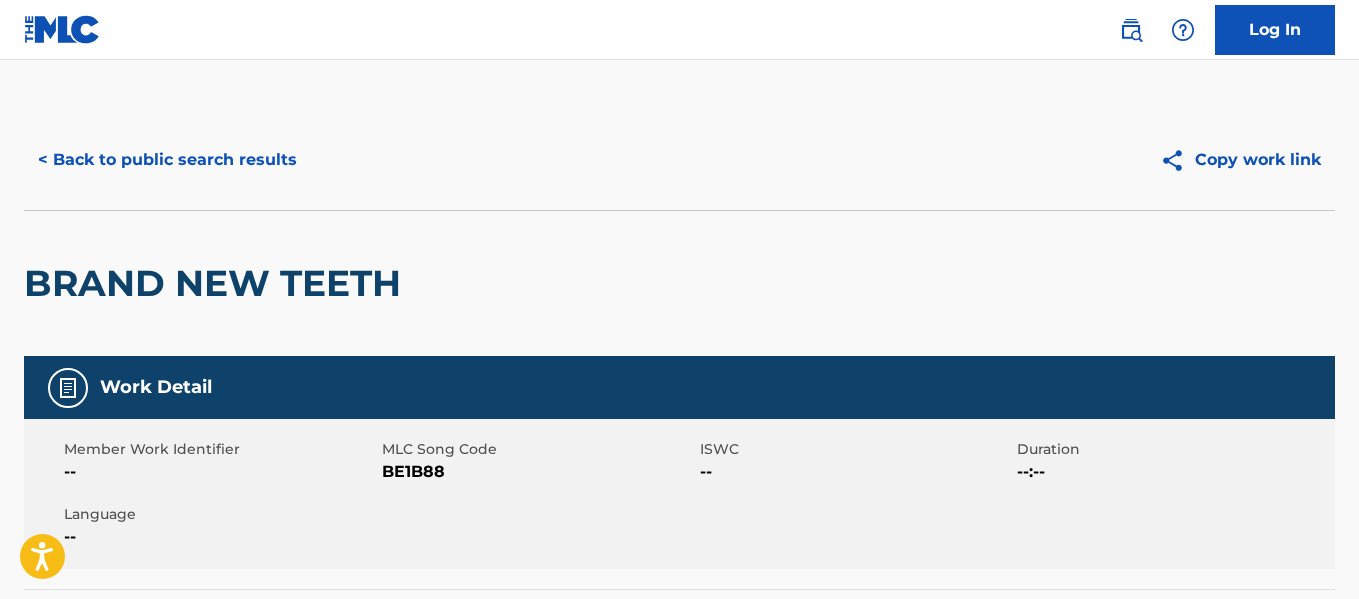 click on "< Back to public search results" at bounding box center [167, 160] 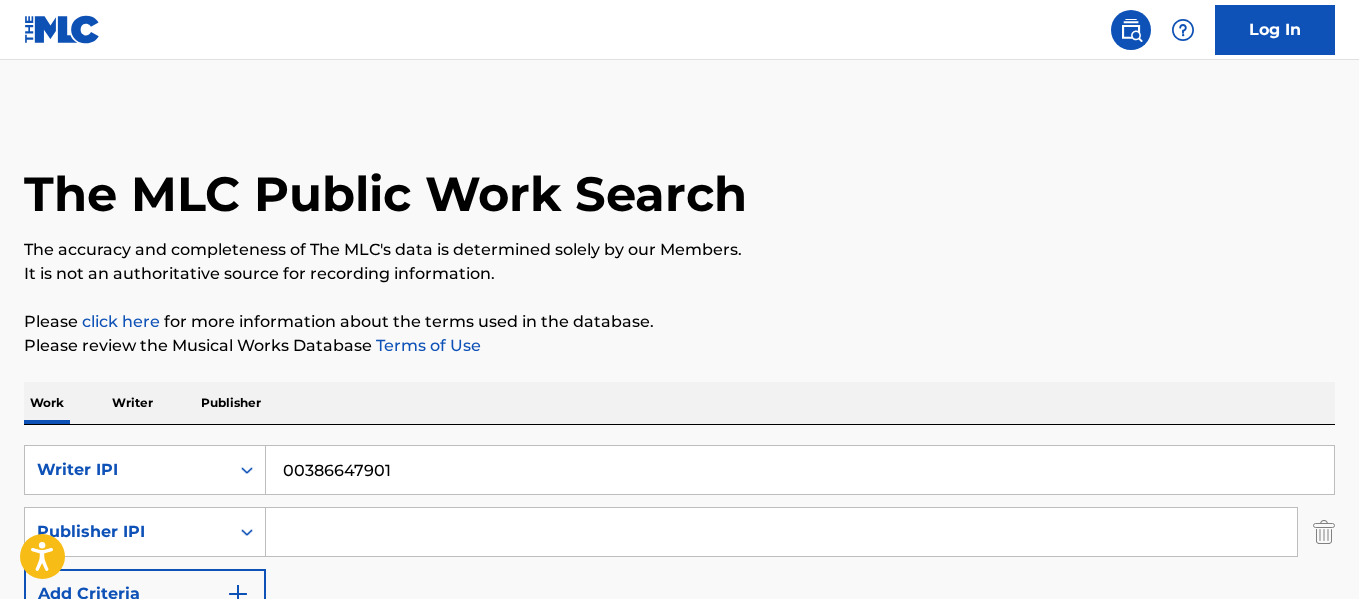 scroll, scrollTop: 1239, scrollLeft: 0, axis: vertical 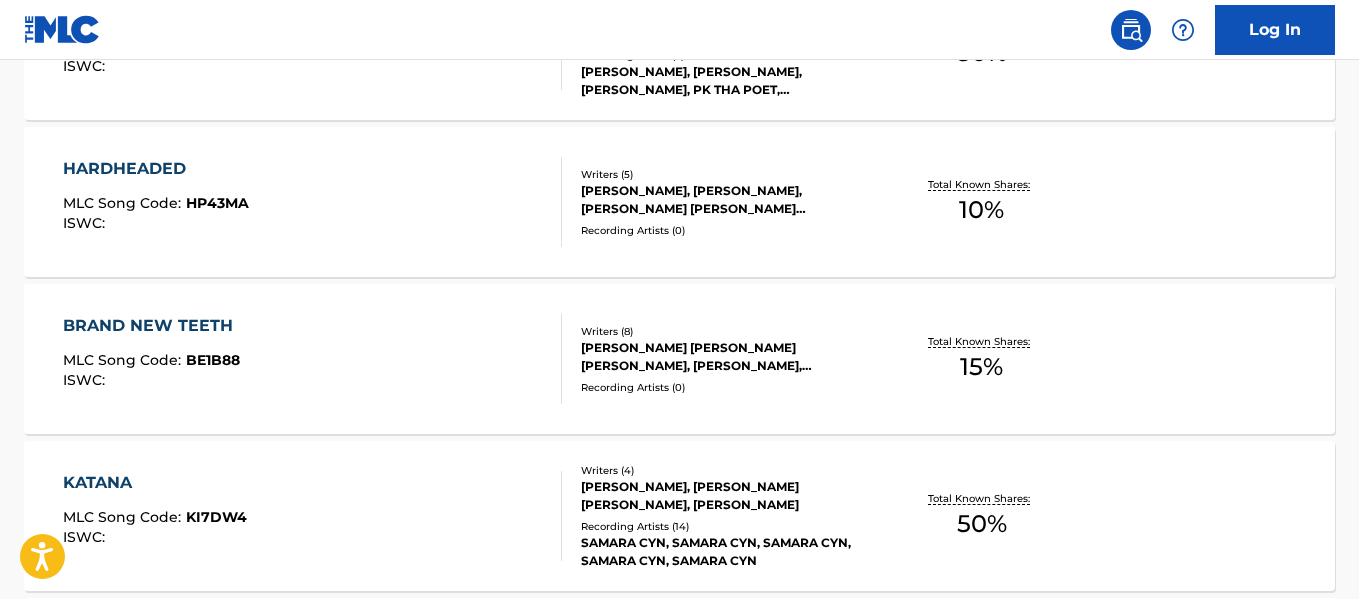 click on "HARDHEADED MLC Song Code : HP43MA ISWC :" at bounding box center [312, 202] 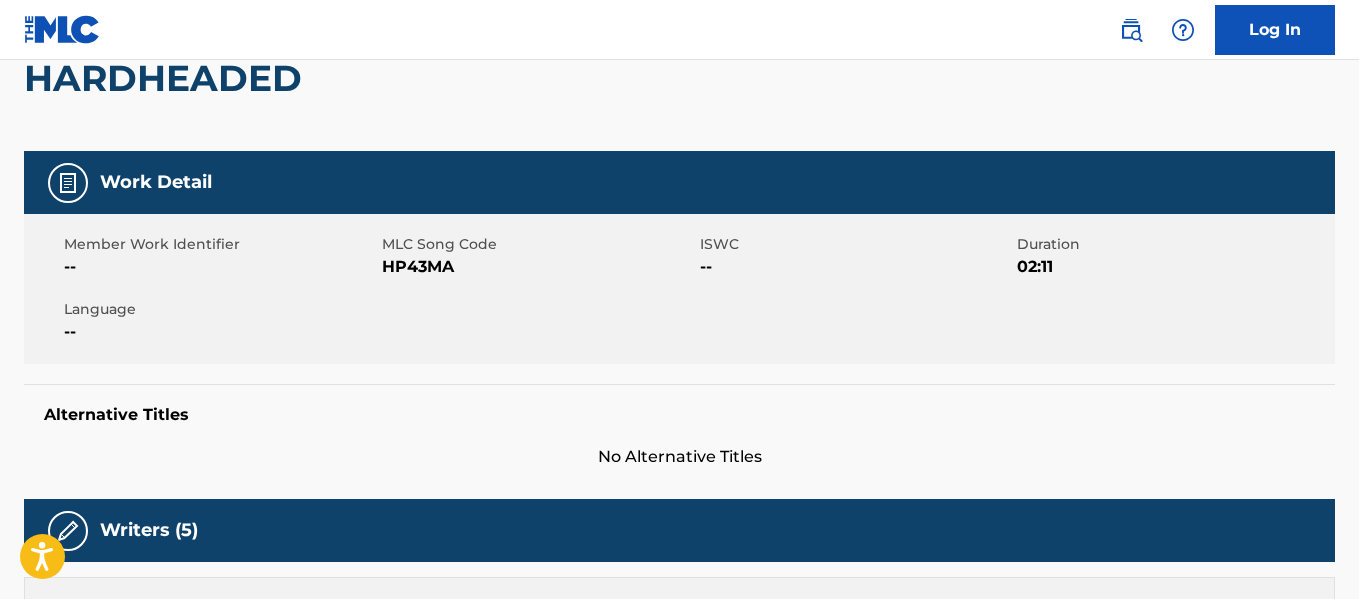 scroll, scrollTop: 0, scrollLeft: 0, axis: both 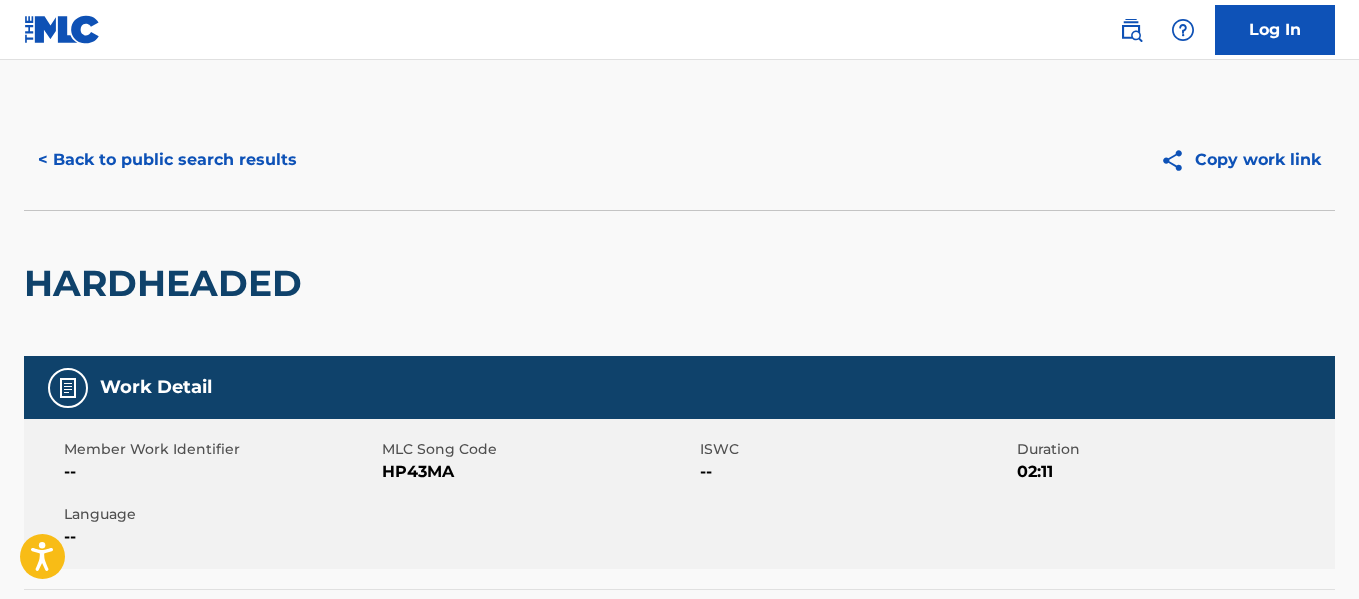 click on "< Back to public search results" at bounding box center [167, 160] 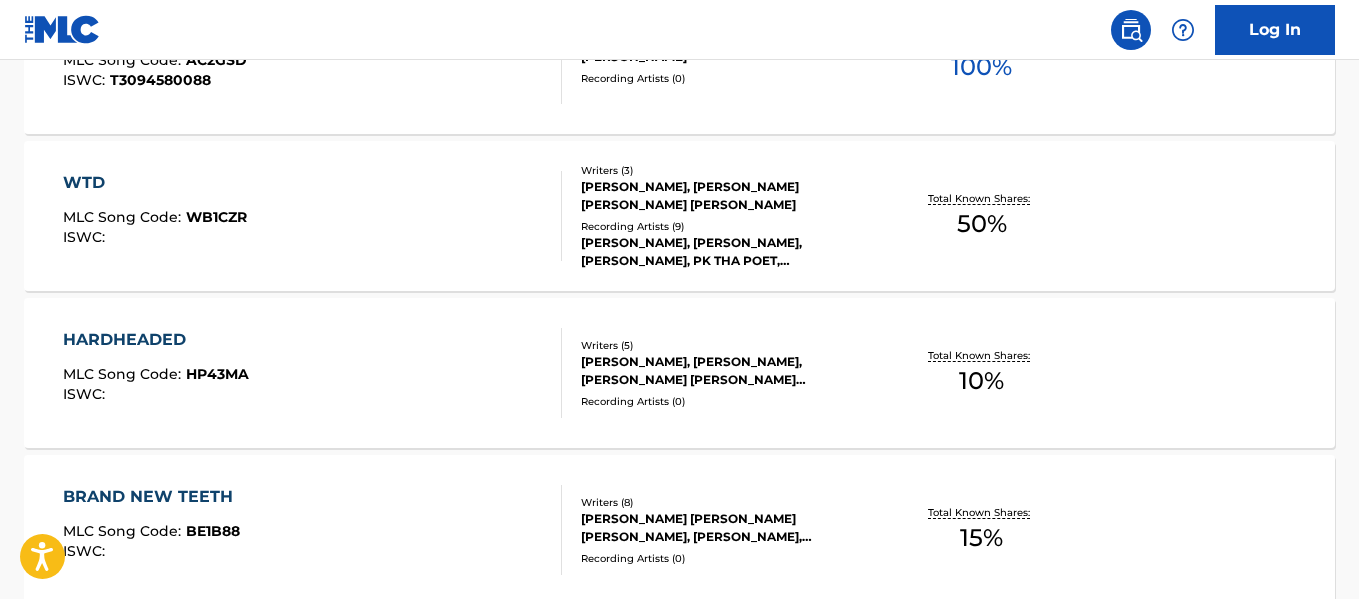 scroll, scrollTop: 1066, scrollLeft: 0, axis: vertical 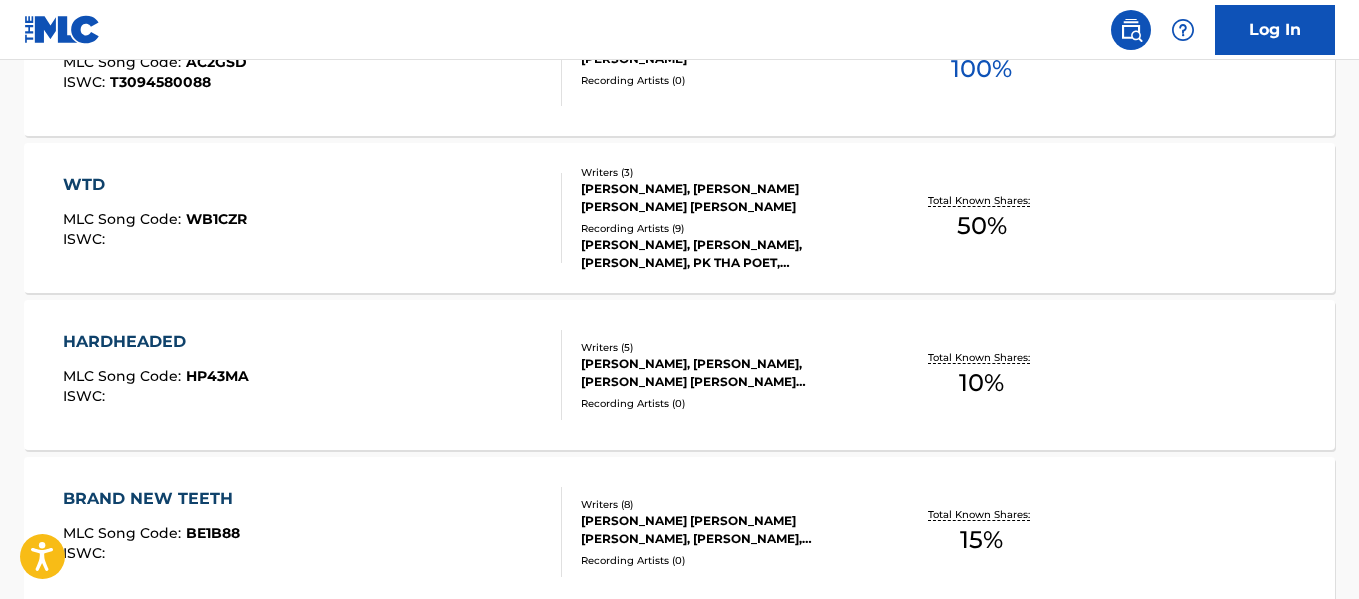 click on "HARDHEADED MLC Song Code : HP43MA ISWC :" at bounding box center (312, 375) 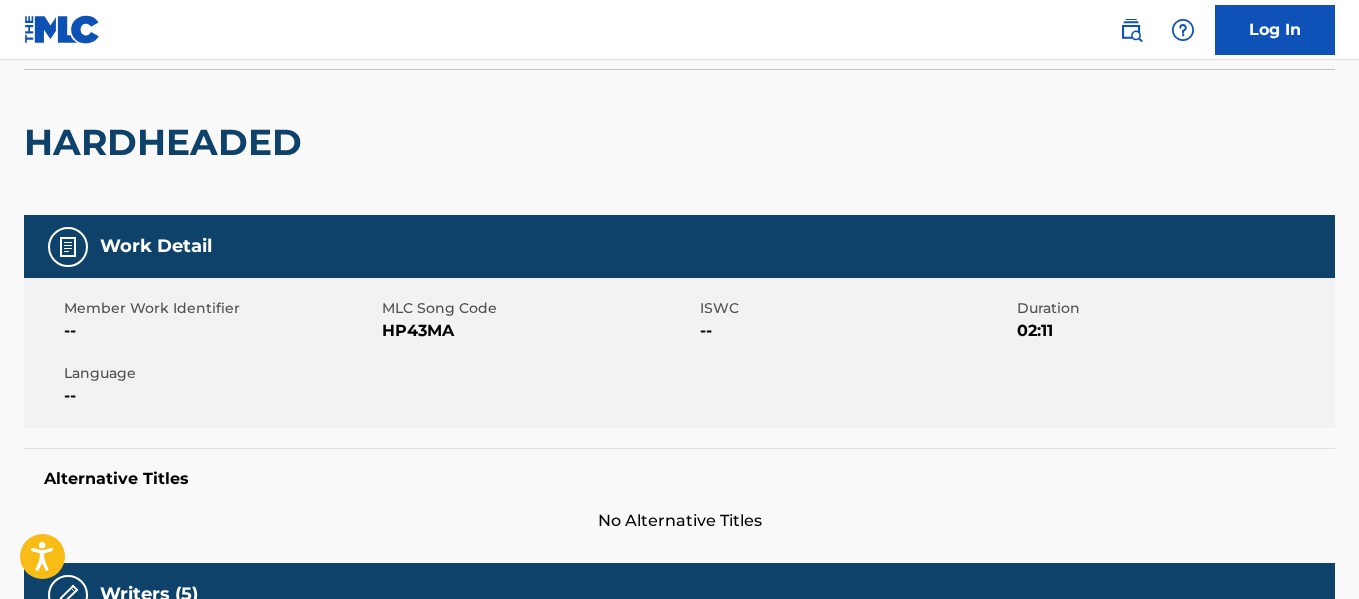 scroll, scrollTop: 0, scrollLeft: 0, axis: both 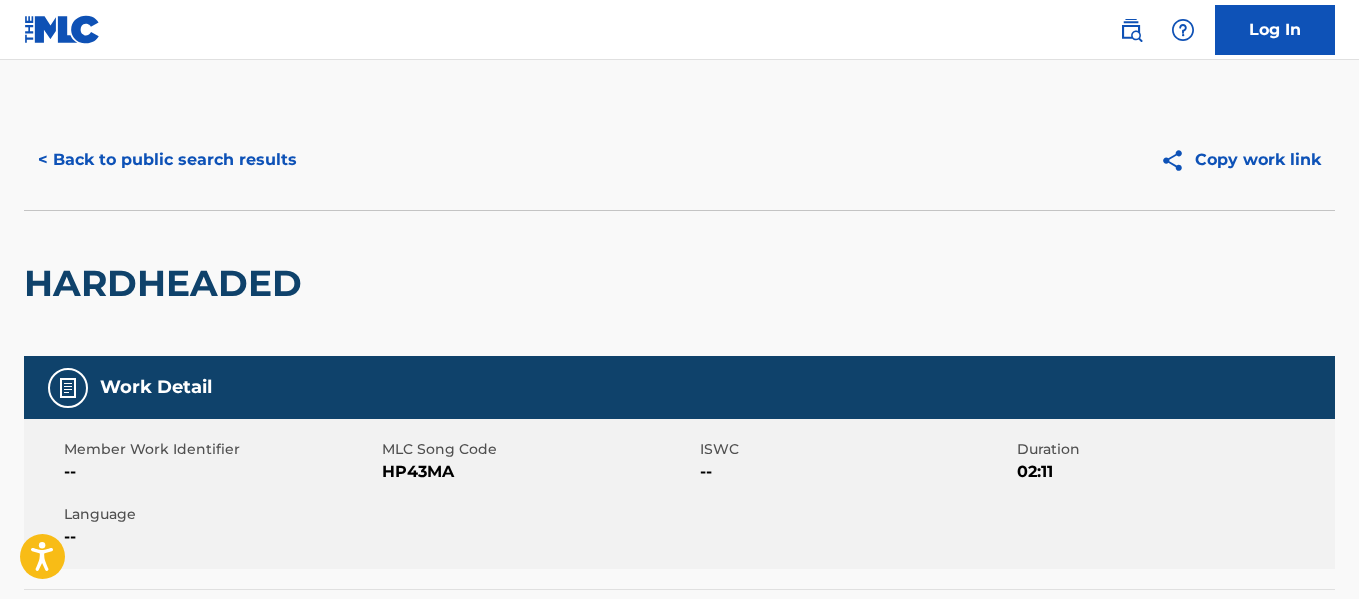 click on "< Back to public search results" at bounding box center (167, 160) 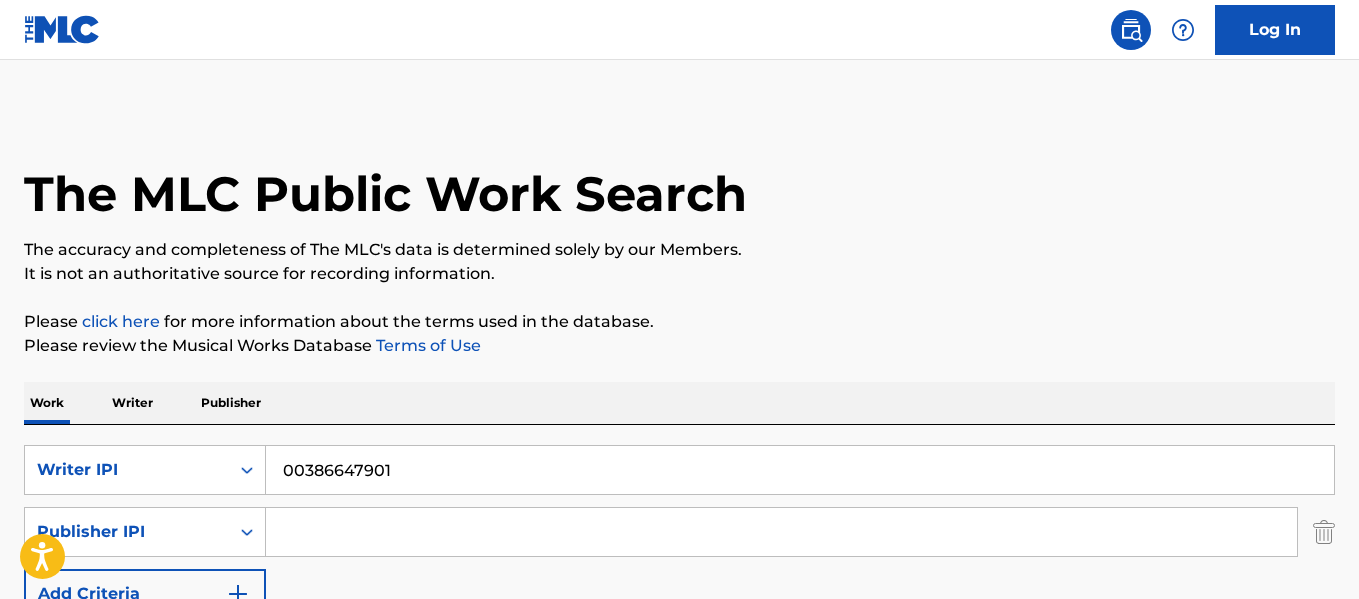 scroll, scrollTop: 1180, scrollLeft: 0, axis: vertical 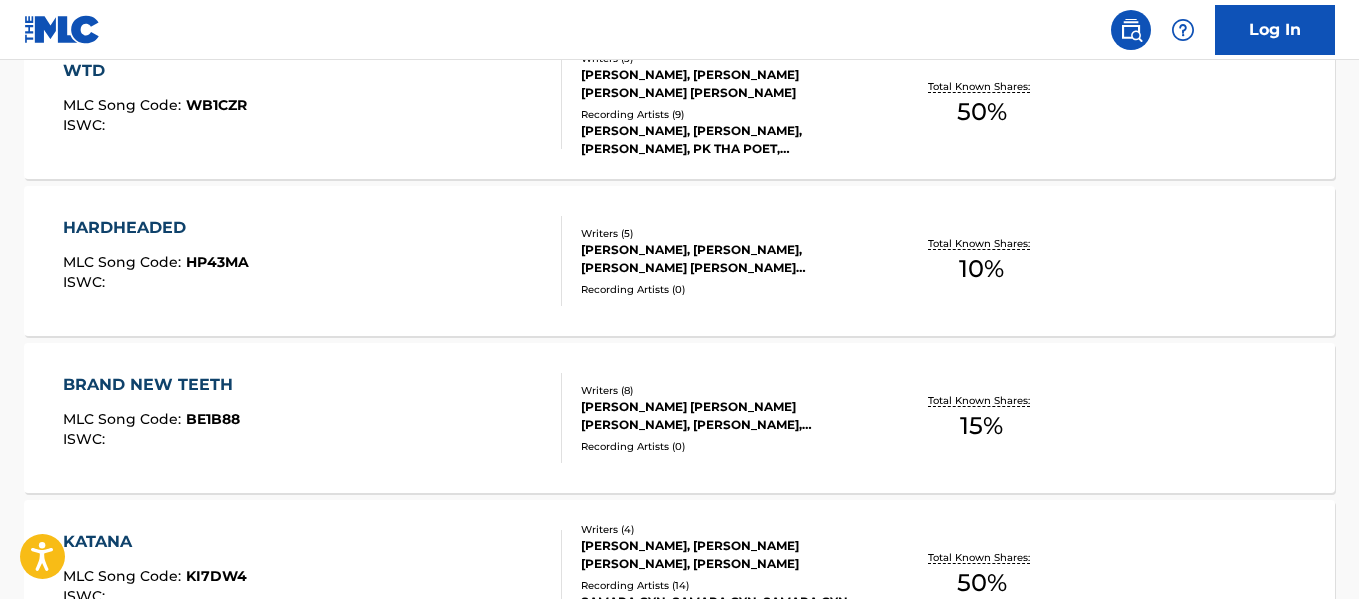 click on "BRAND NEW TEETH MLC Song Code : BE1B88 ISWC :" at bounding box center [312, 418] 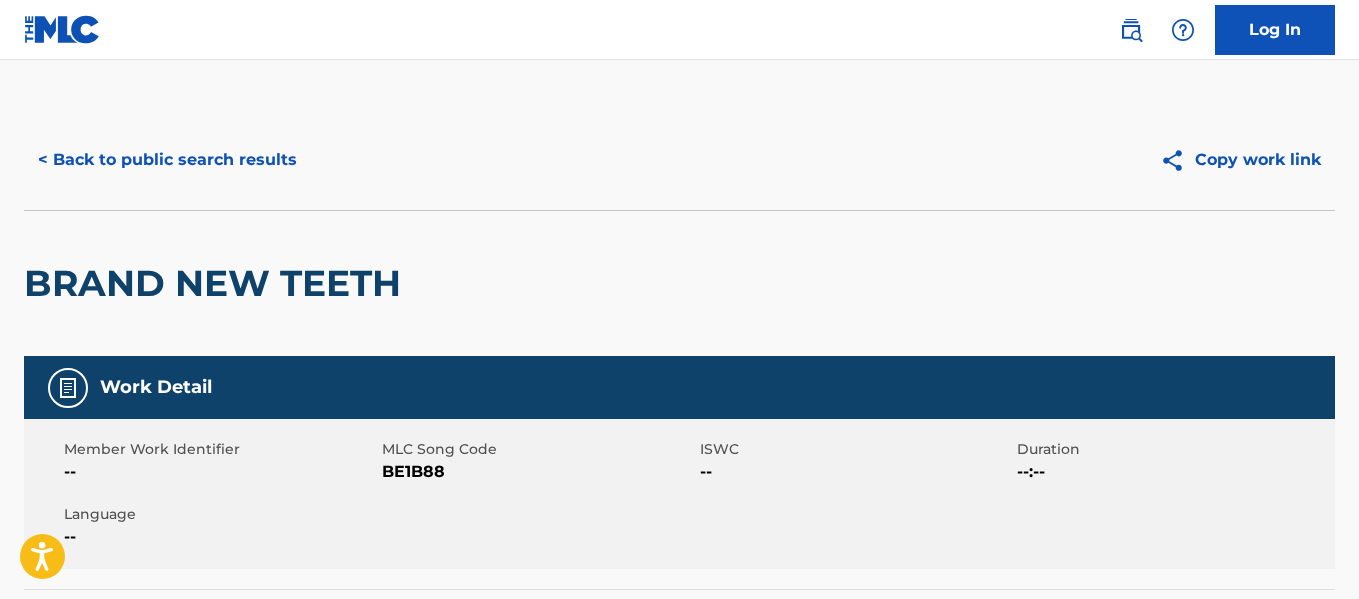 click on "< Back to public search results" at bounding box center [167, 160] 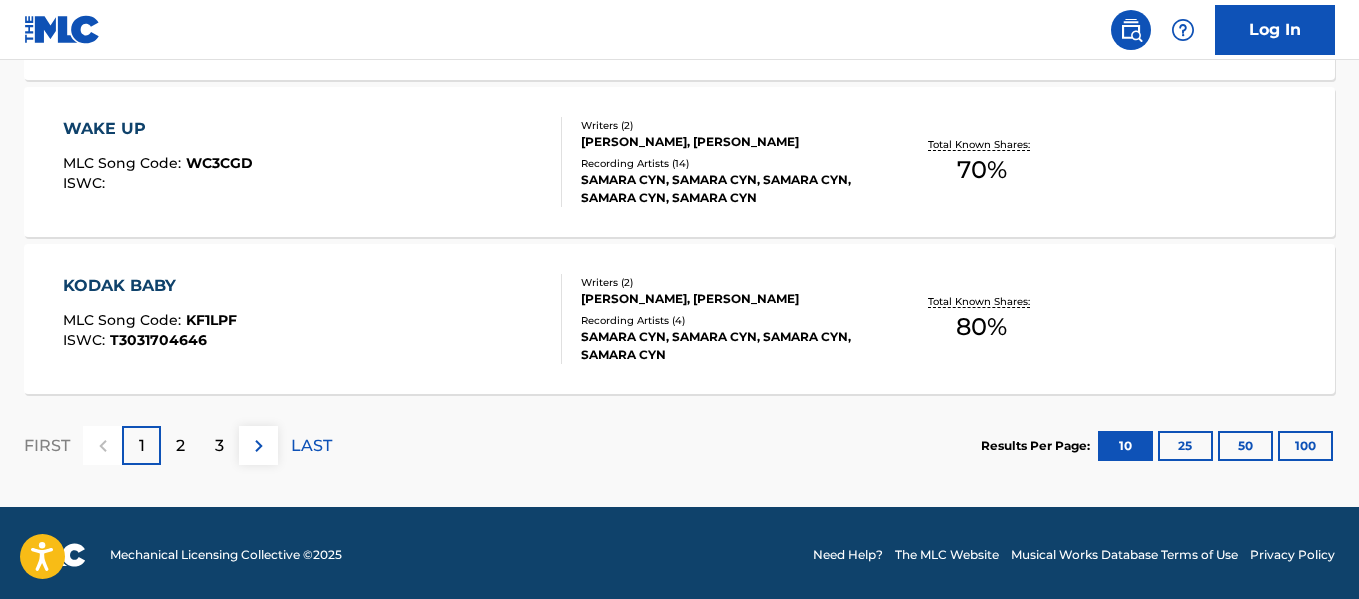 scroll, scrollTop: 1911, scrollLeft: 0, axis: vertical 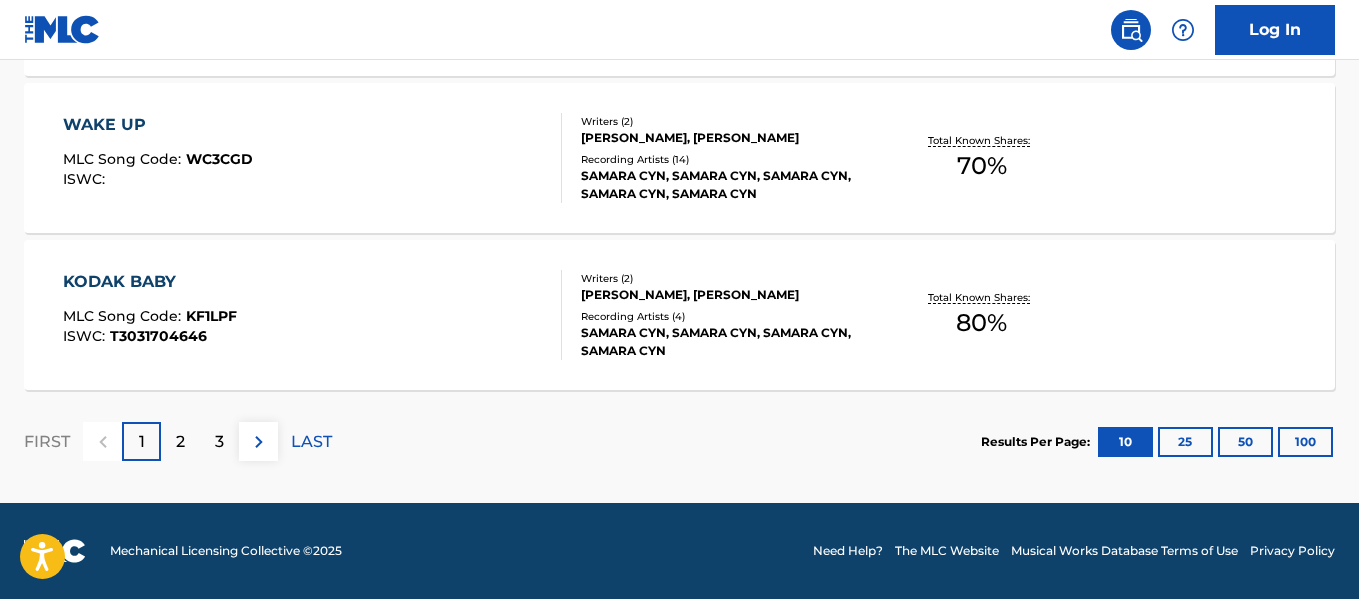 click on "2" at bounding box center [180, 441] 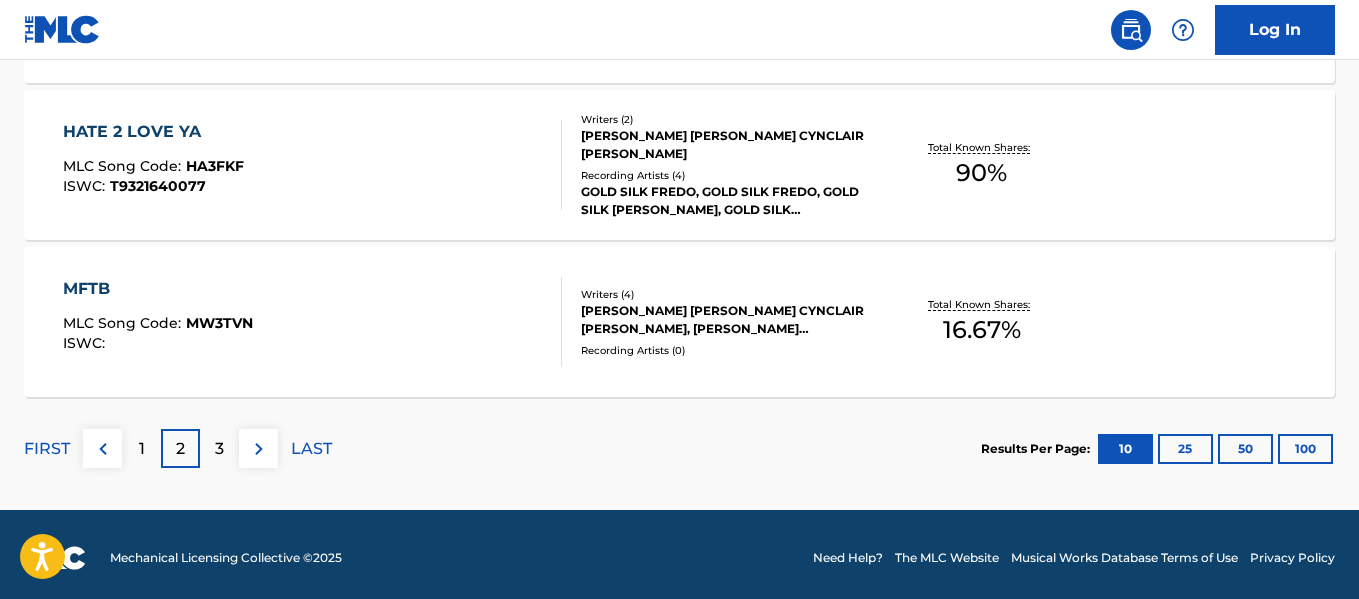 scroll, scrollTop: 1911, scrollLeft: 0, axis: vertical 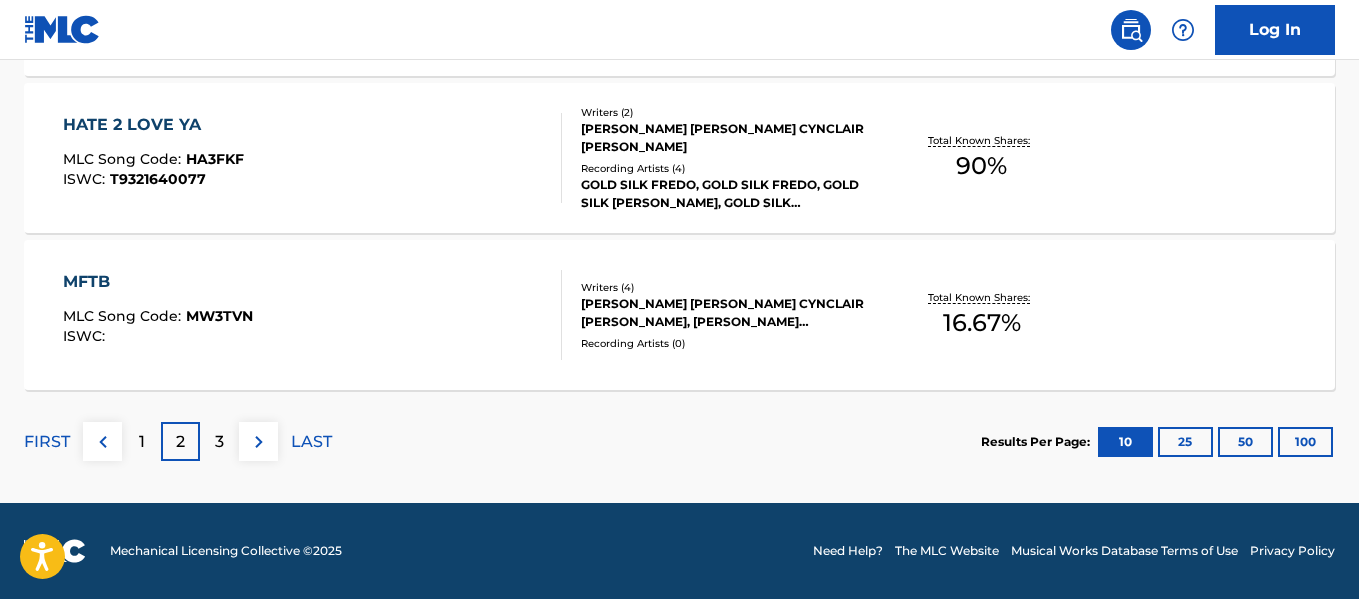 click on "3" at bounding box center [219, 441] 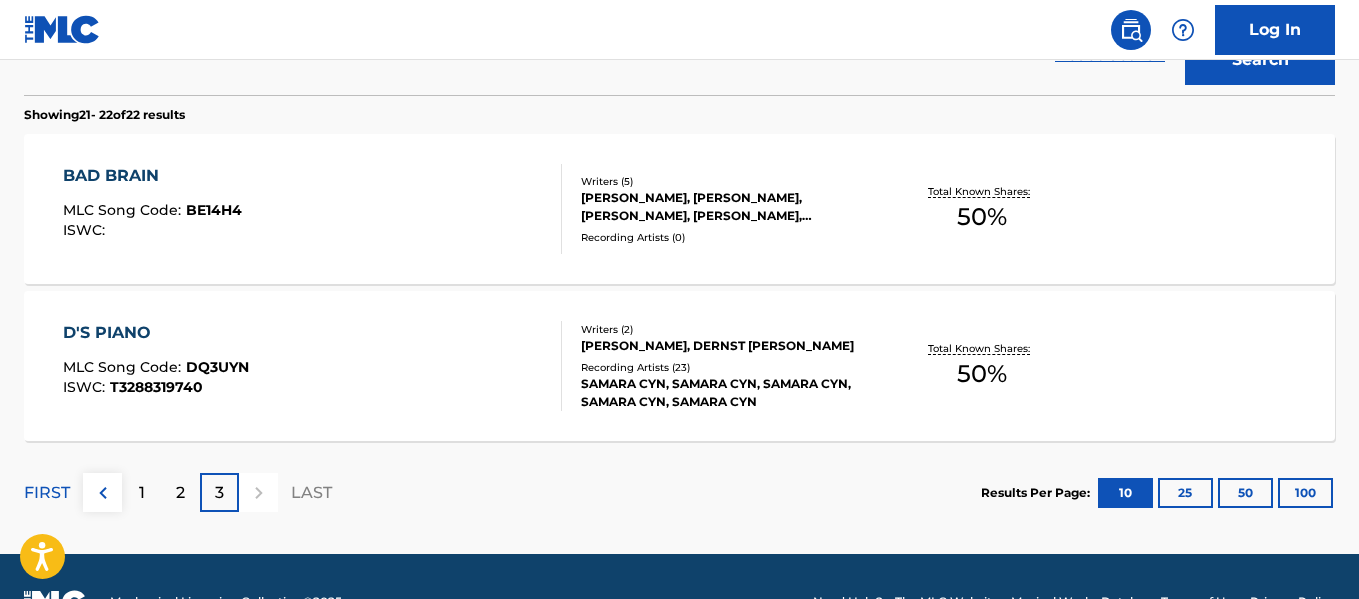 scroll, scrollTop: 655, scrollLeft: 0, axis: vertical 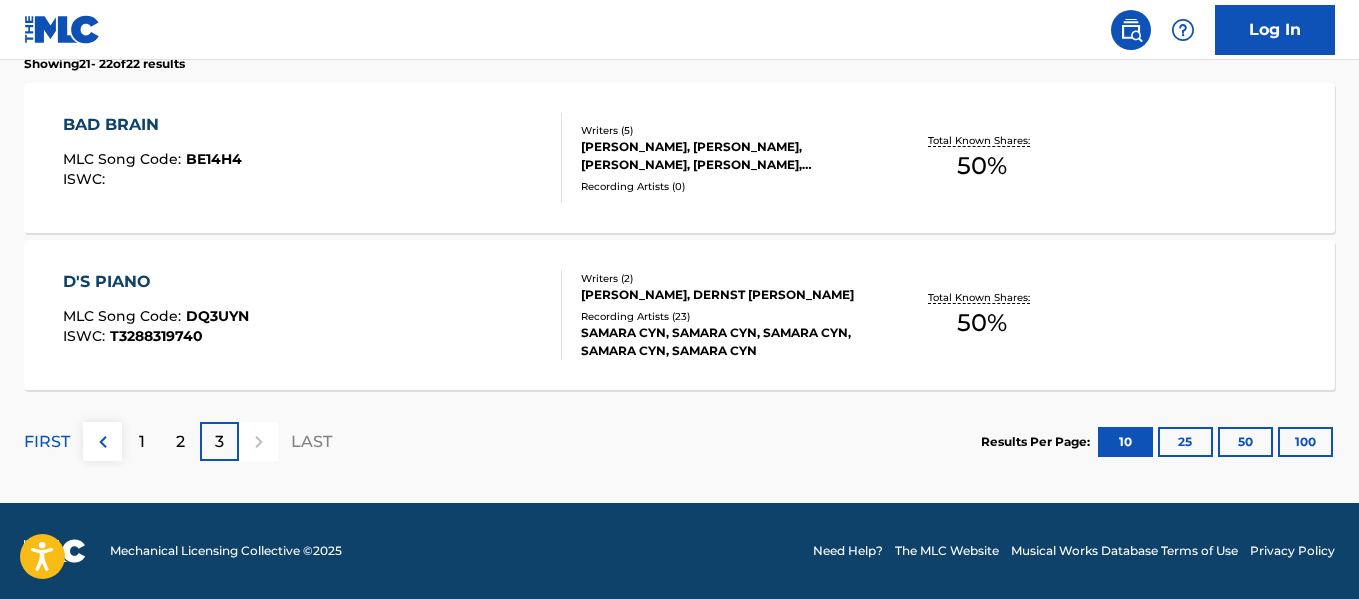 click on "1" at bounding box center [141, 441] 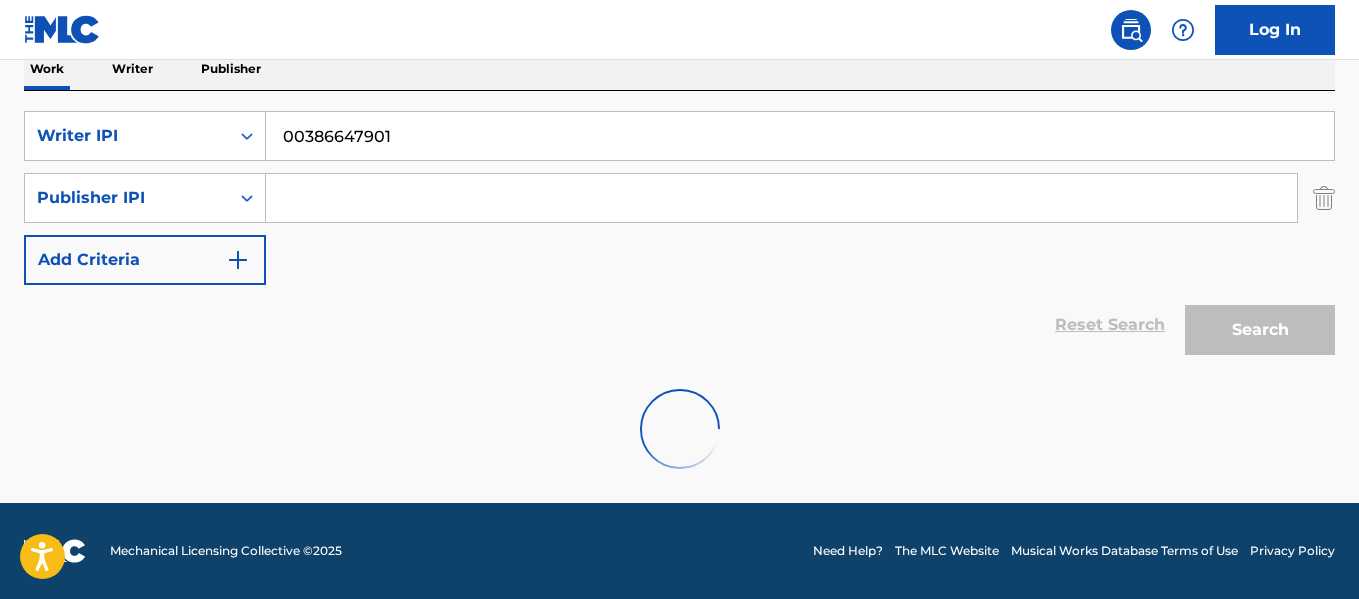 scroll, scrollTop: 655, scrollLeft: 0, axis: vertical 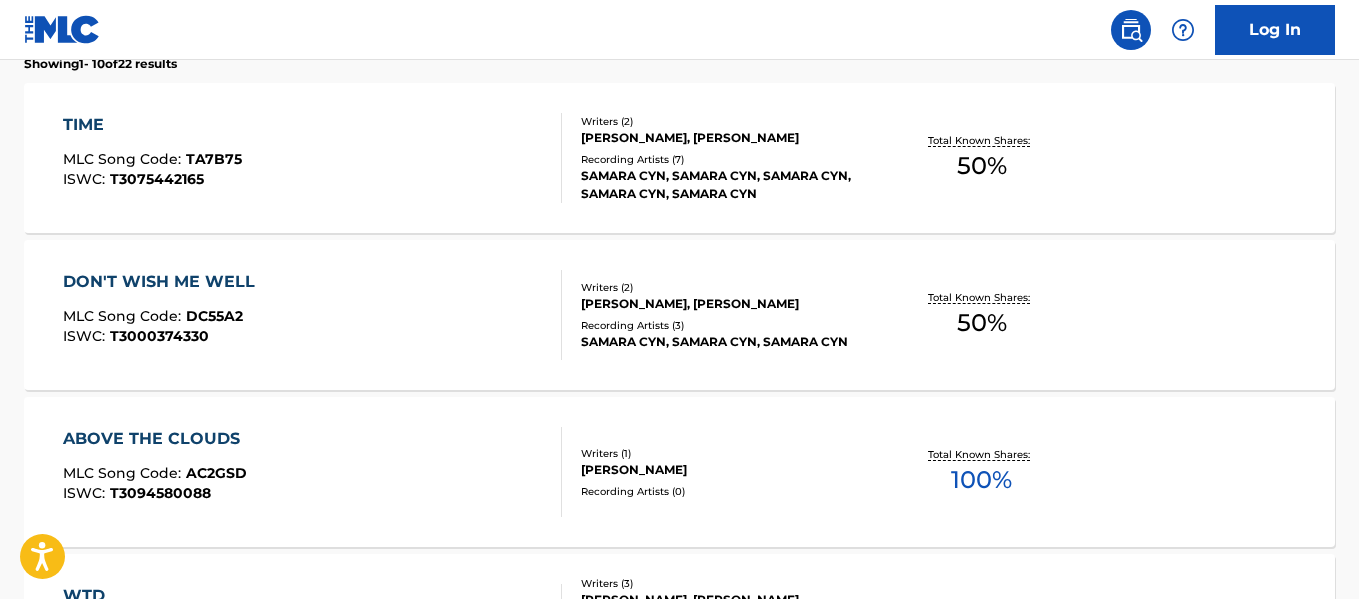 click on "DON'T WISH ME WELL MLC Song Code : DC55A2 ISWC : T3000374330 Writers ( 2 ) [PERSON_NAME], [PERSON_NAME] Recording Artists ( 3 ) [PERSON_NAME], [PERSON_NAME], [PERSON_NAME] Total Known Shares: 50 %" at bounding box center (679, 315) 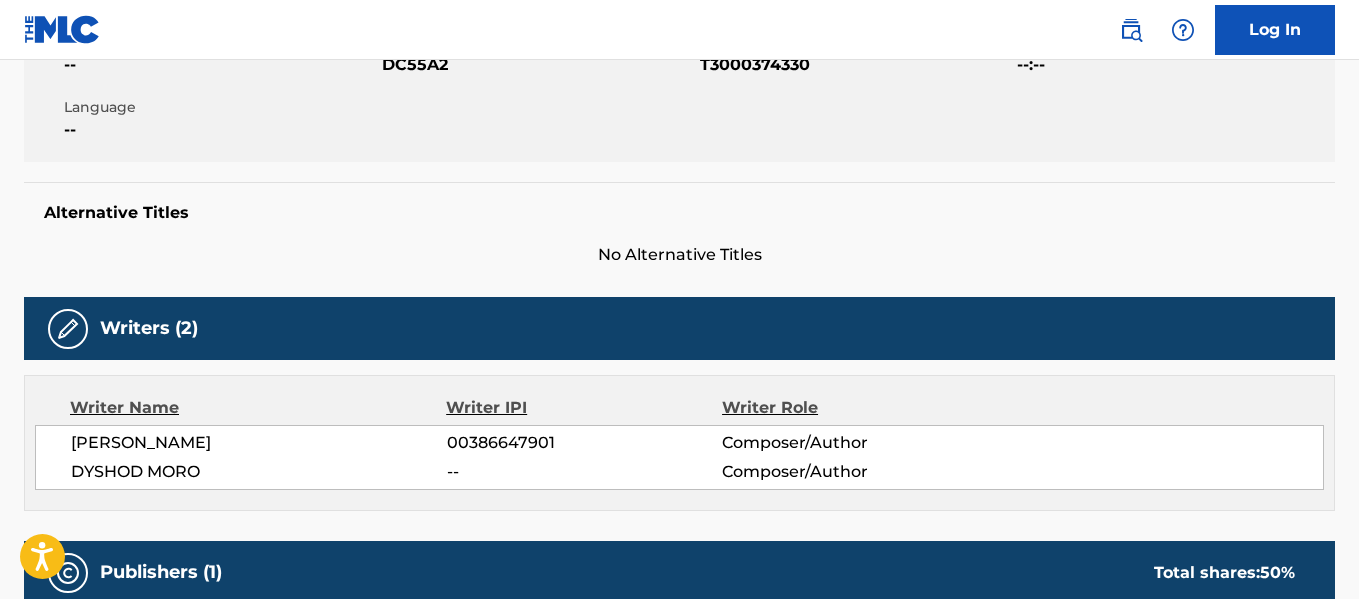 scroll, scrollTop: 0, scrollLeft: 0, axis: both 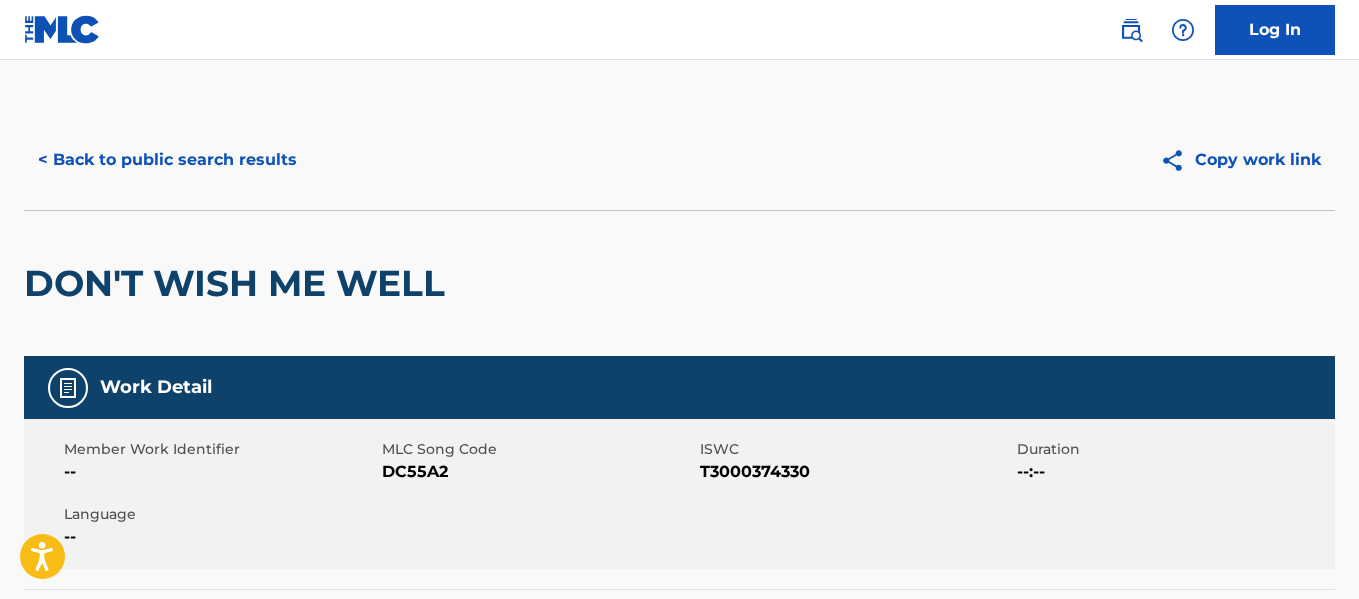 click on "< Back to public search results" at bounding box center [167, 160] 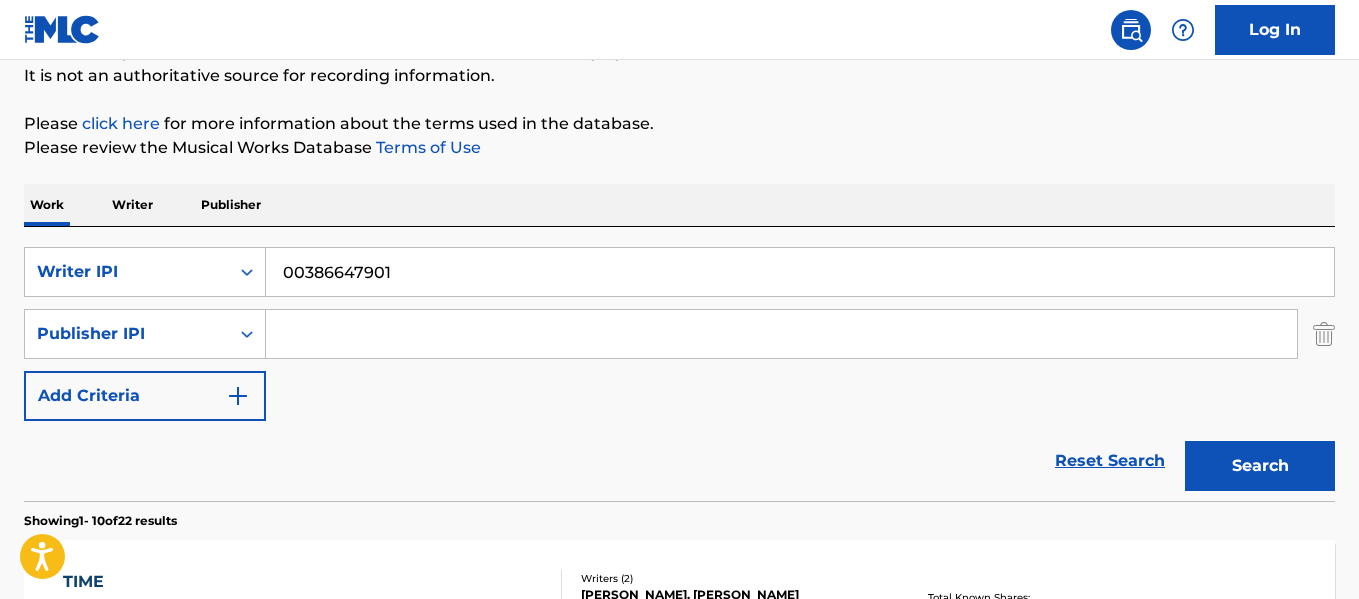 scroll, scrollTop: 201, scrollLeft: 0, axis: vertical 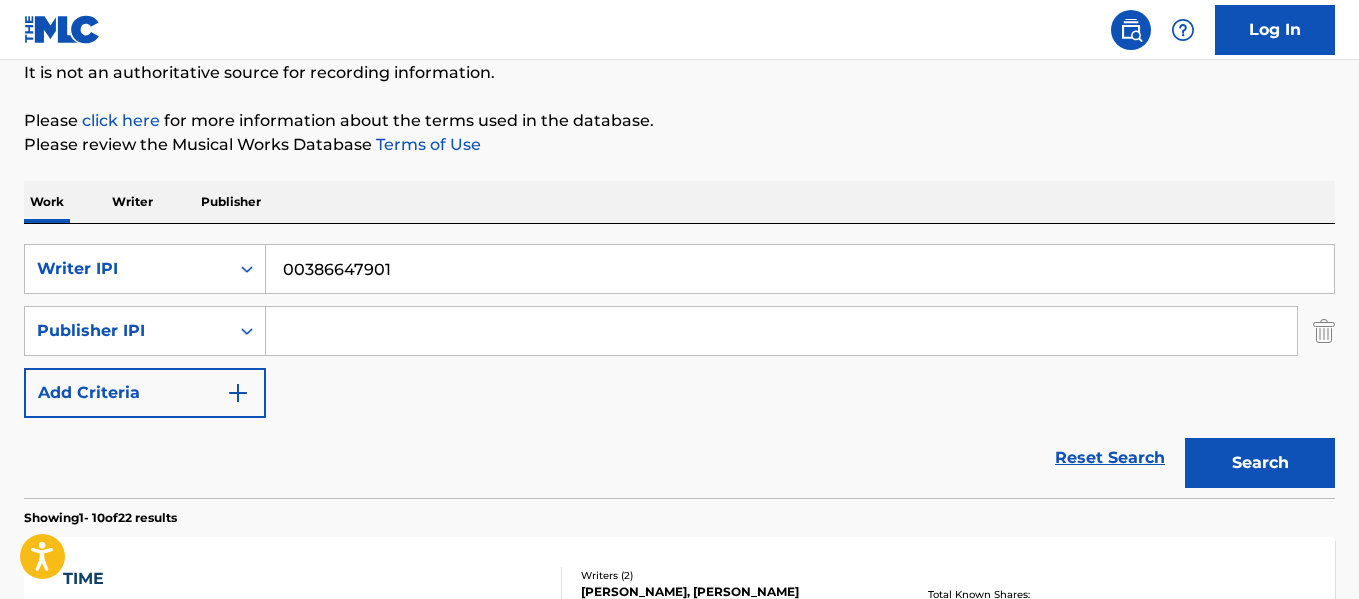 click on "00386647901" at bounding box center (800, 269) 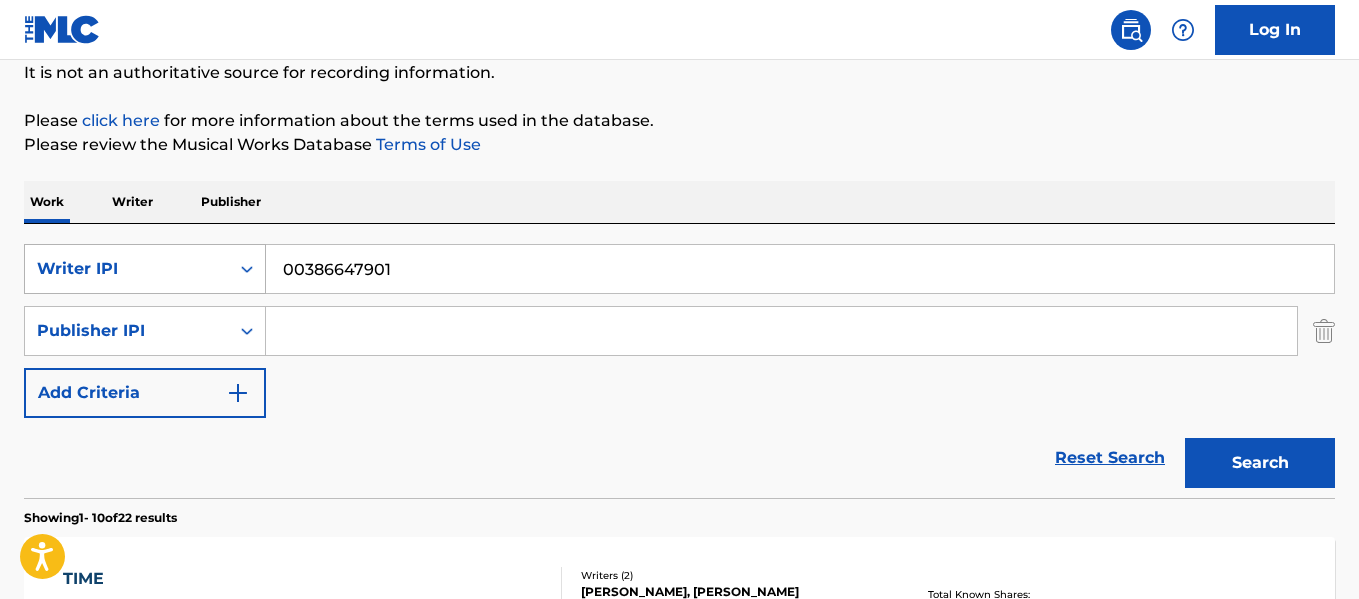 click at bounding box center (247, 269) 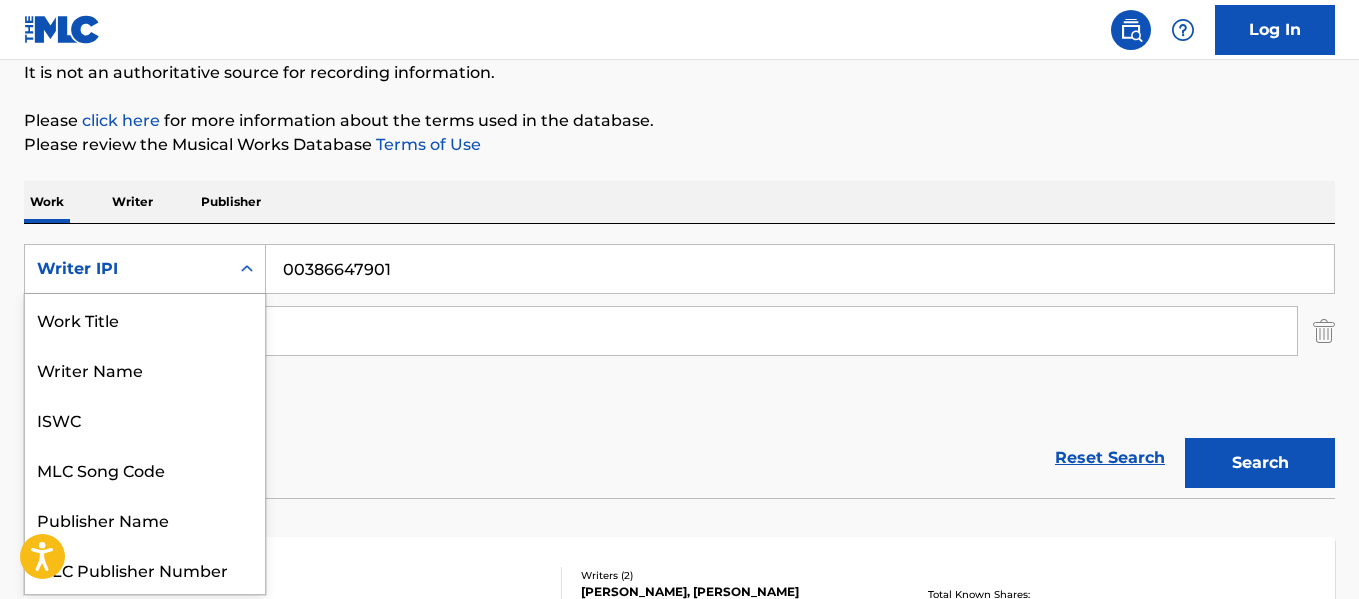 scroll, scrollTop: 50, scrollLeft: 0, axis: vertical 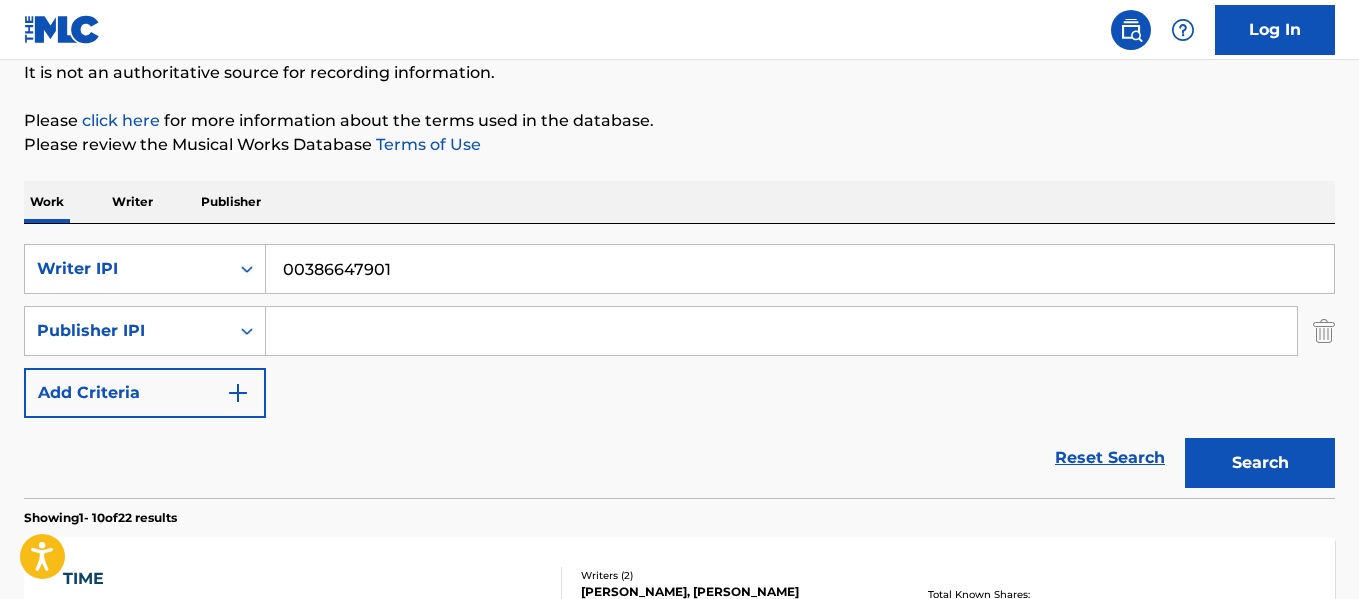 click on "SearchWithCriteriad3a6982c-357b-4fdc-b2cf-1e6cad1c142b Writer IPI 00386647901 SearchWithCriteria337e0994-8d25-437f-91a8-e0757ecb9553 Publisher IPI Add Criteria" at bounding box center [679, 331] 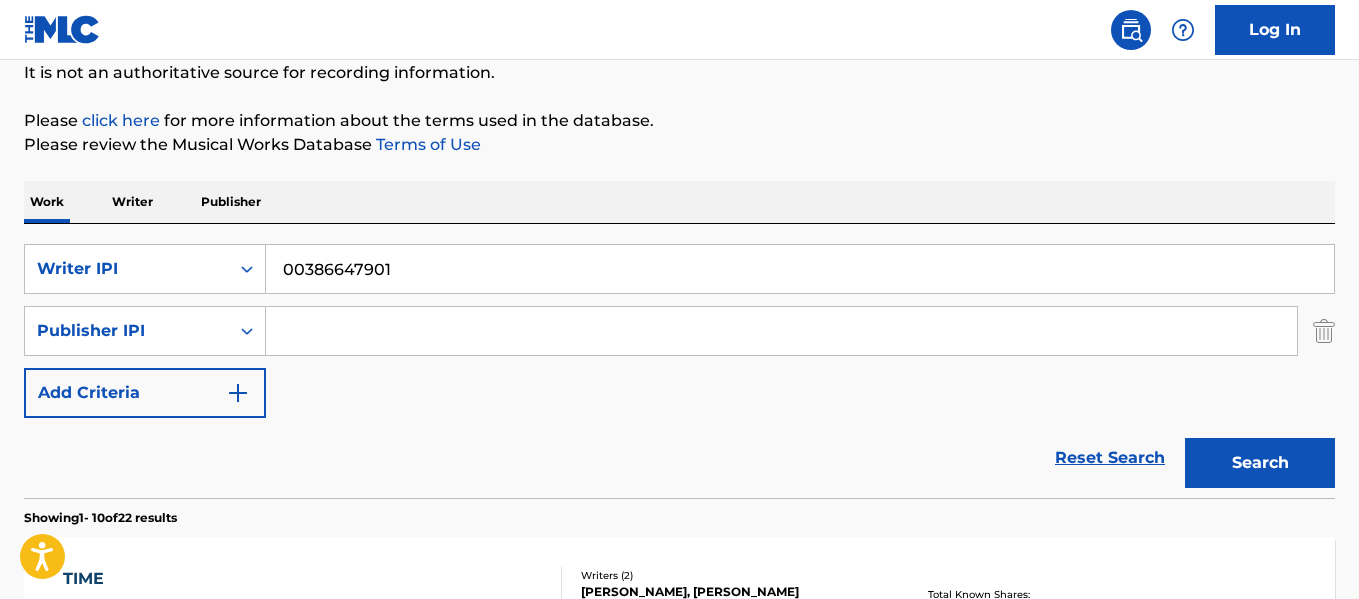click on "00386647901" at bounding box center (800, 269) 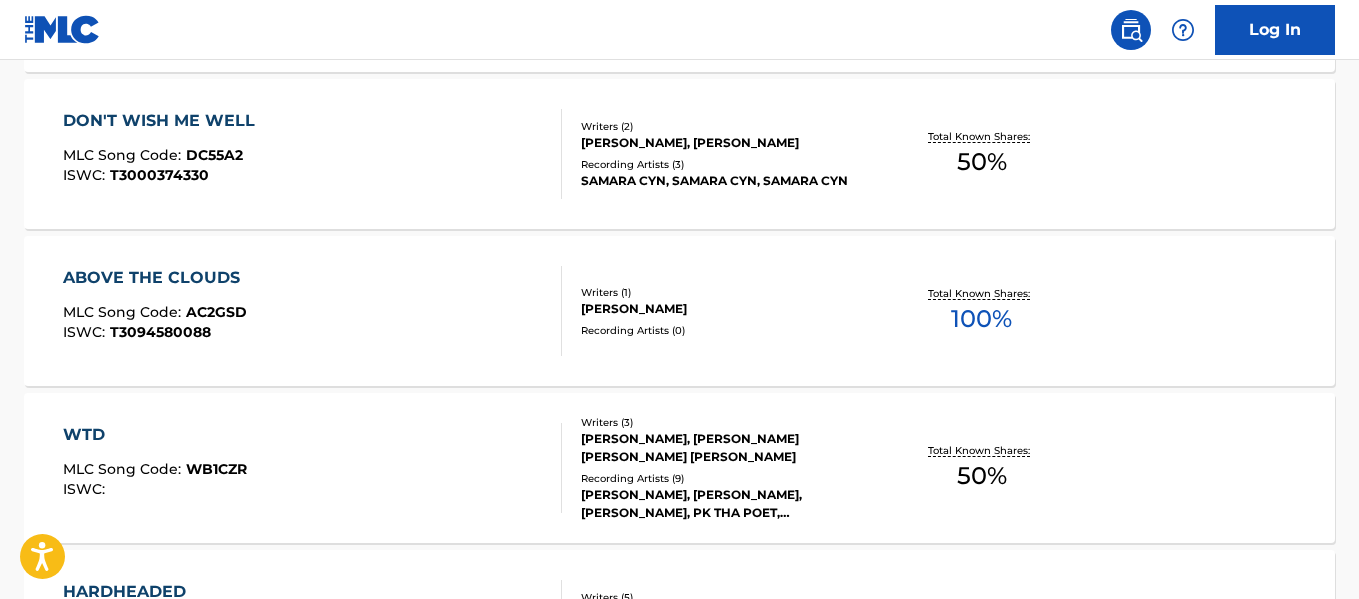 scroll, scrollTop: 695, scrollLeft: 0, axis: vertical 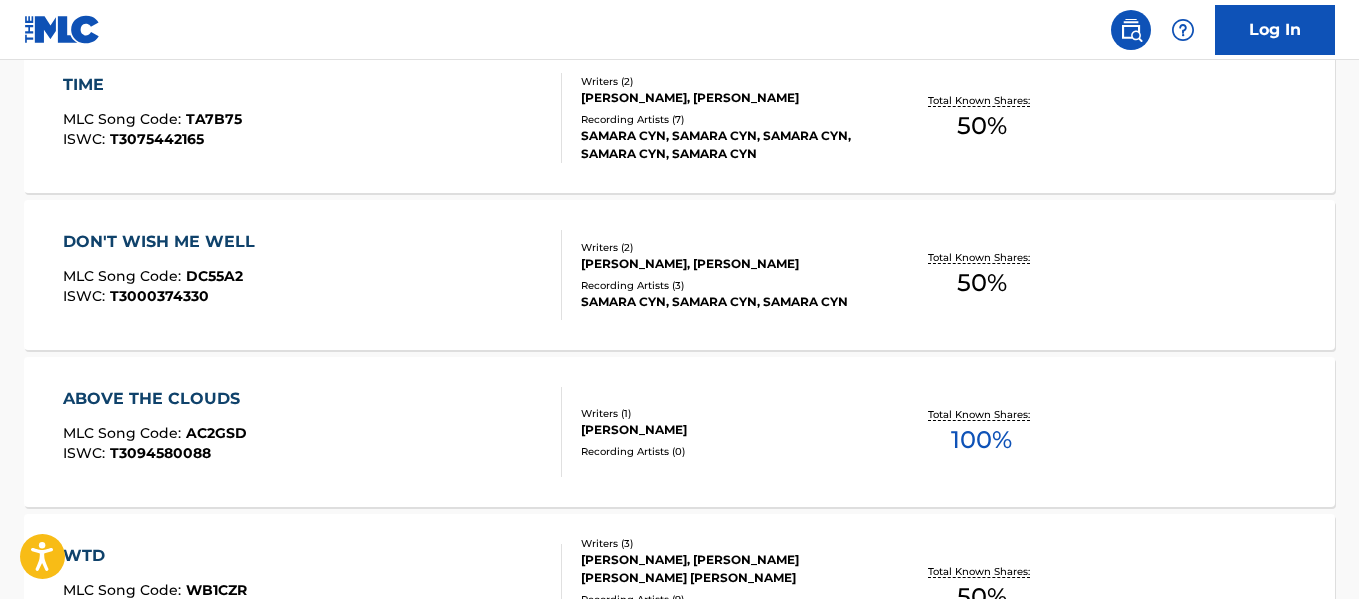 type 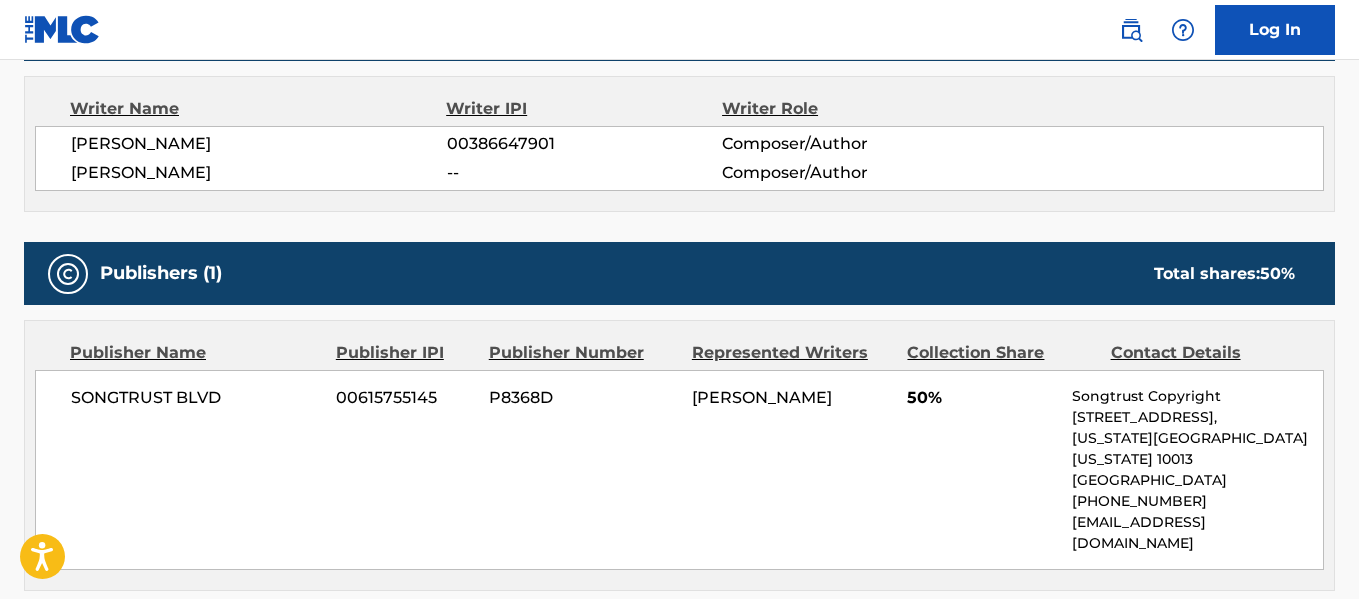 scroll, scrollTop: 707, scrollLeft: 0, axis: vertical 